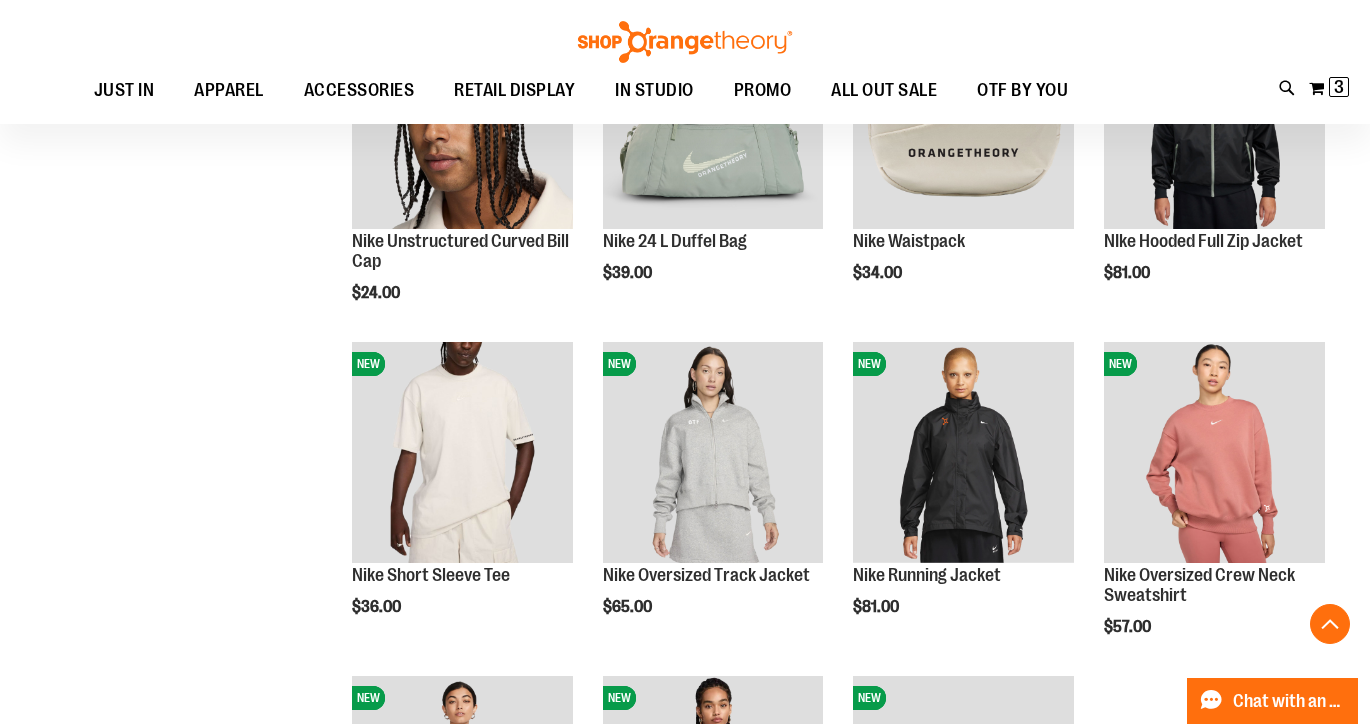 scroll, scrollTop: 1372, scrollLeft: 0, axis: vertical 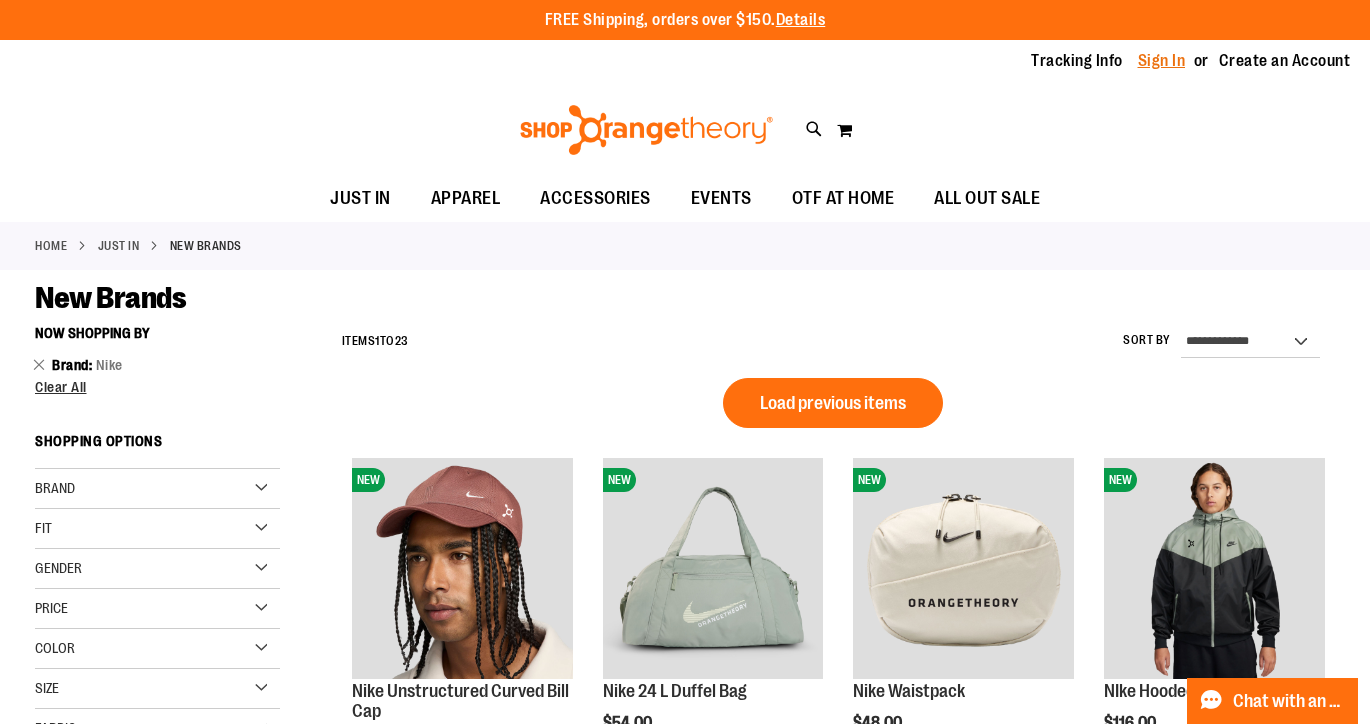click on "Sign In" at bounding box center [1162, 61] 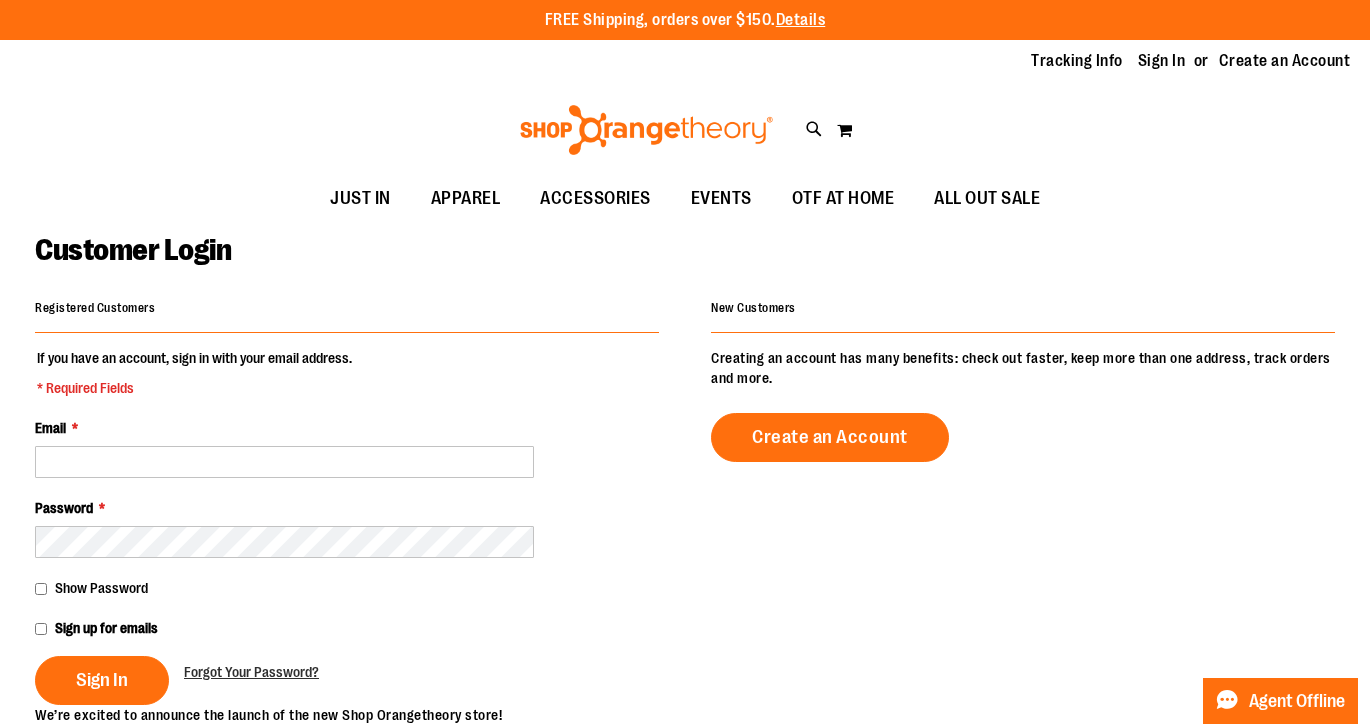 scroll, scrollTop: 0, scrollLeft: 0, axis: both 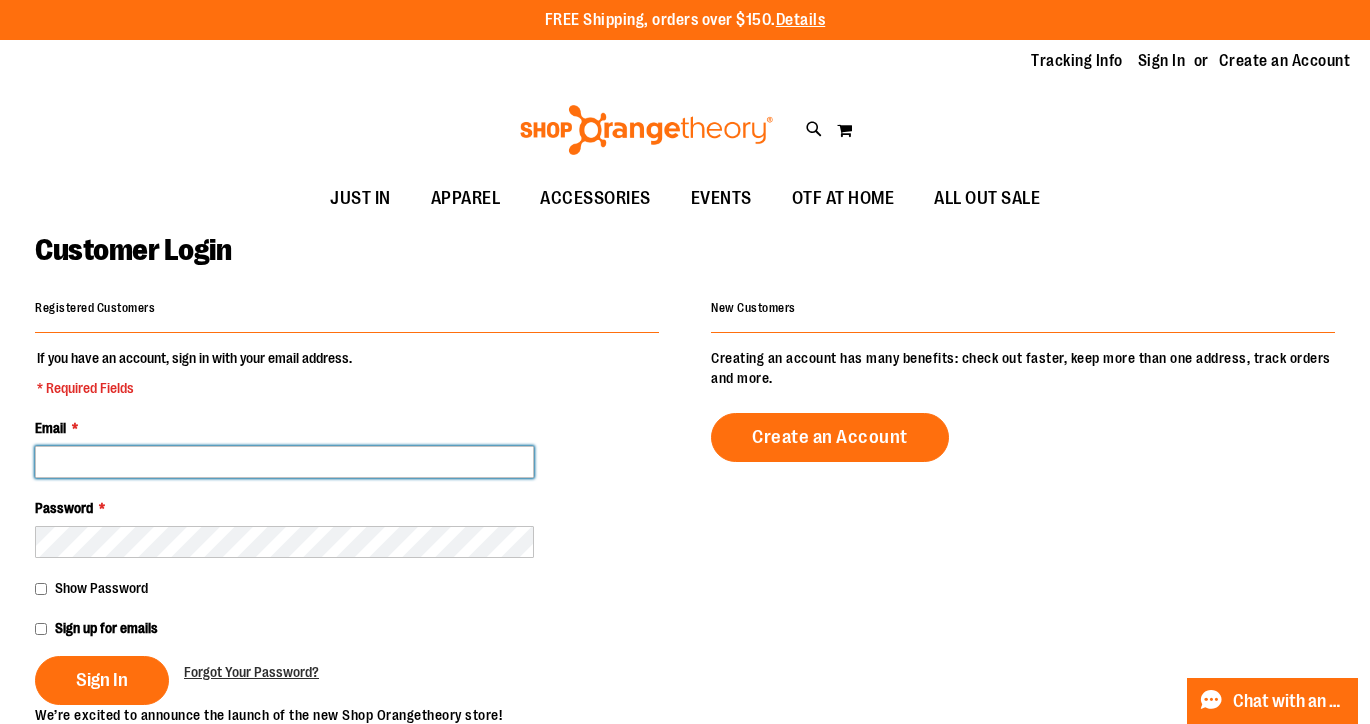 type on "**********" 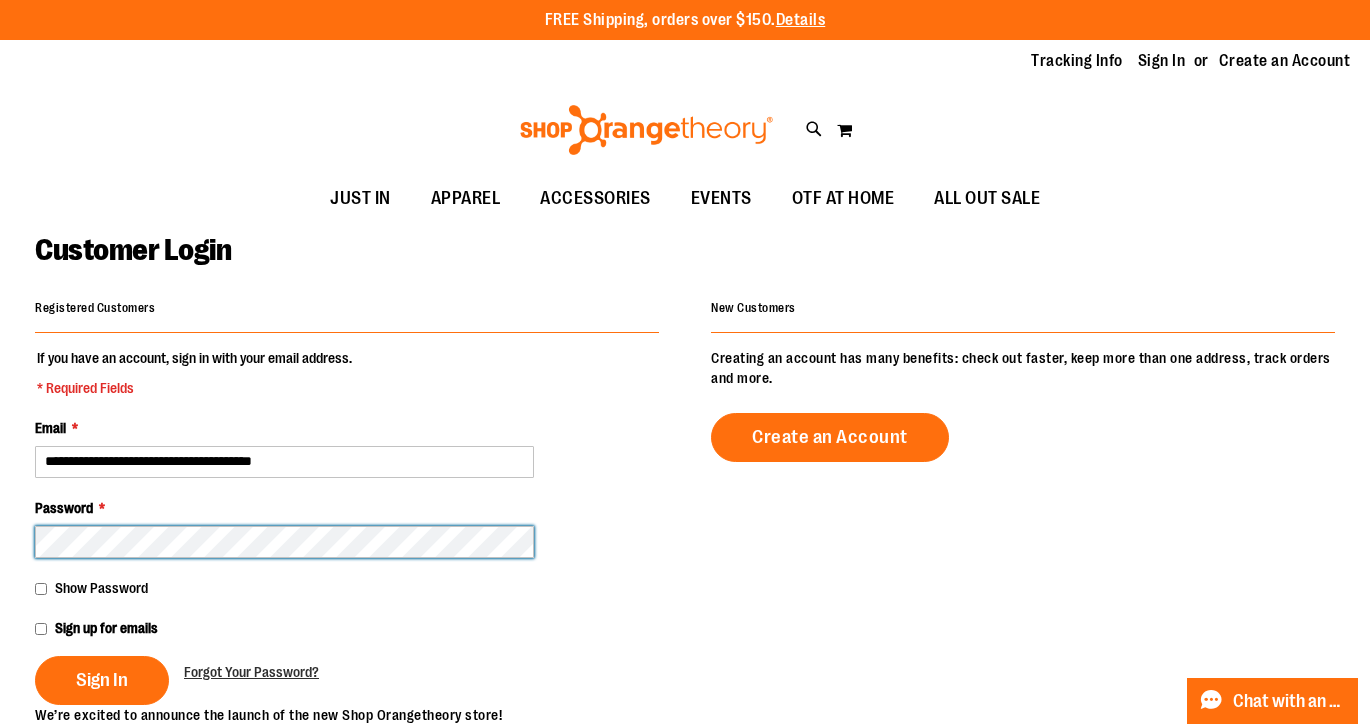click on "Sign In" at bounding box center [102, 680] 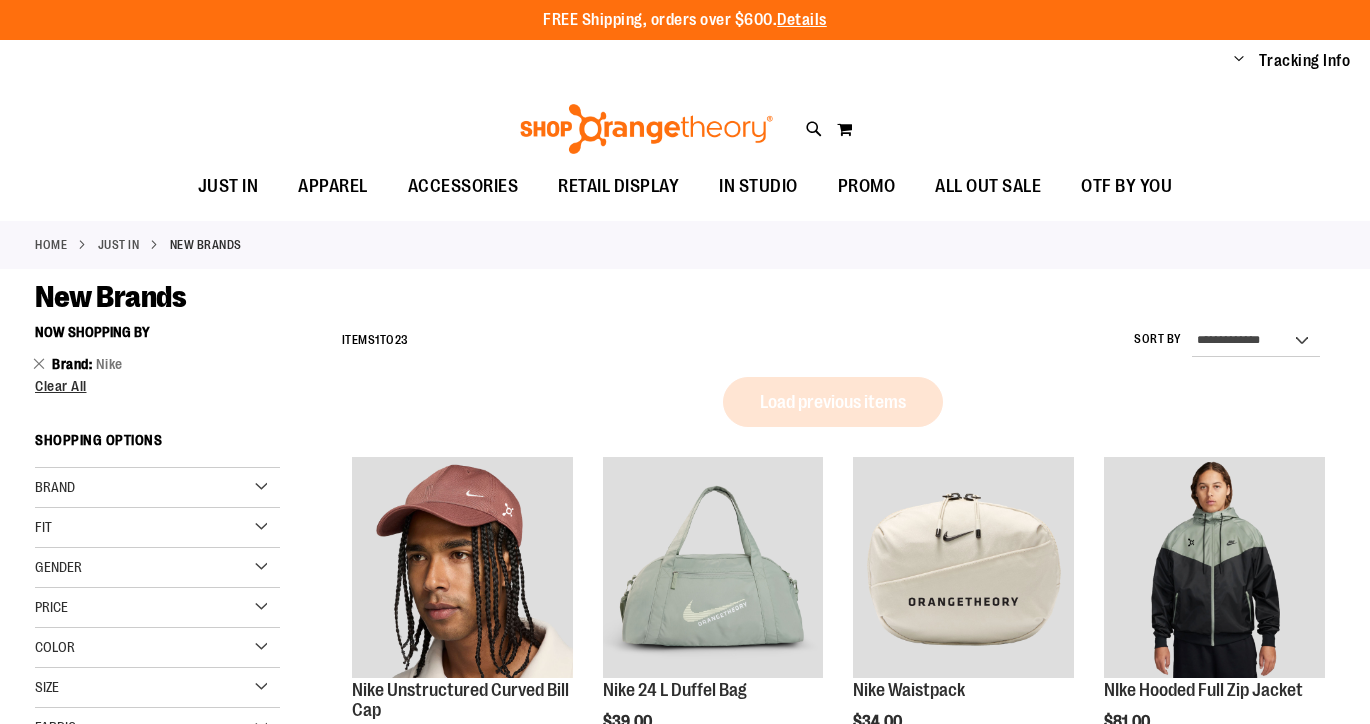scroll, scrollTop: 0, scrollLeft: 0, axis: both 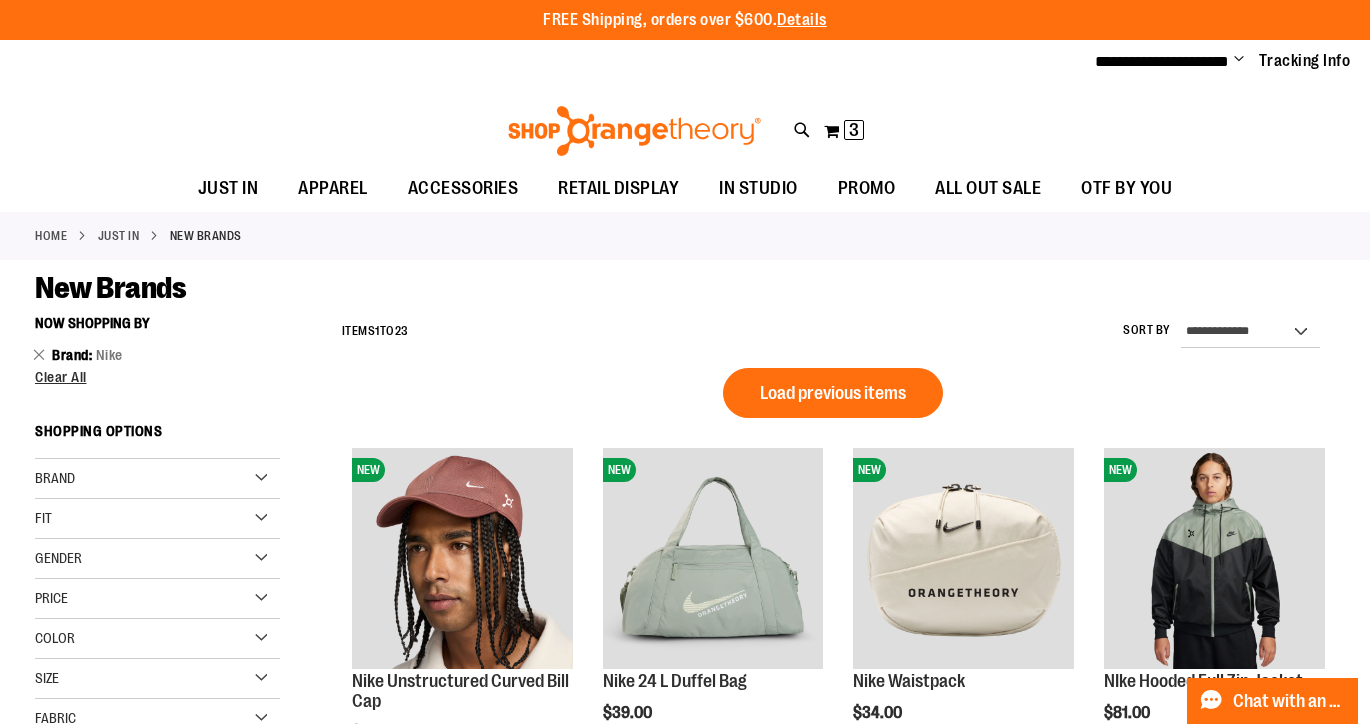 click on "JUST IN" at bounding box center (119, 236) 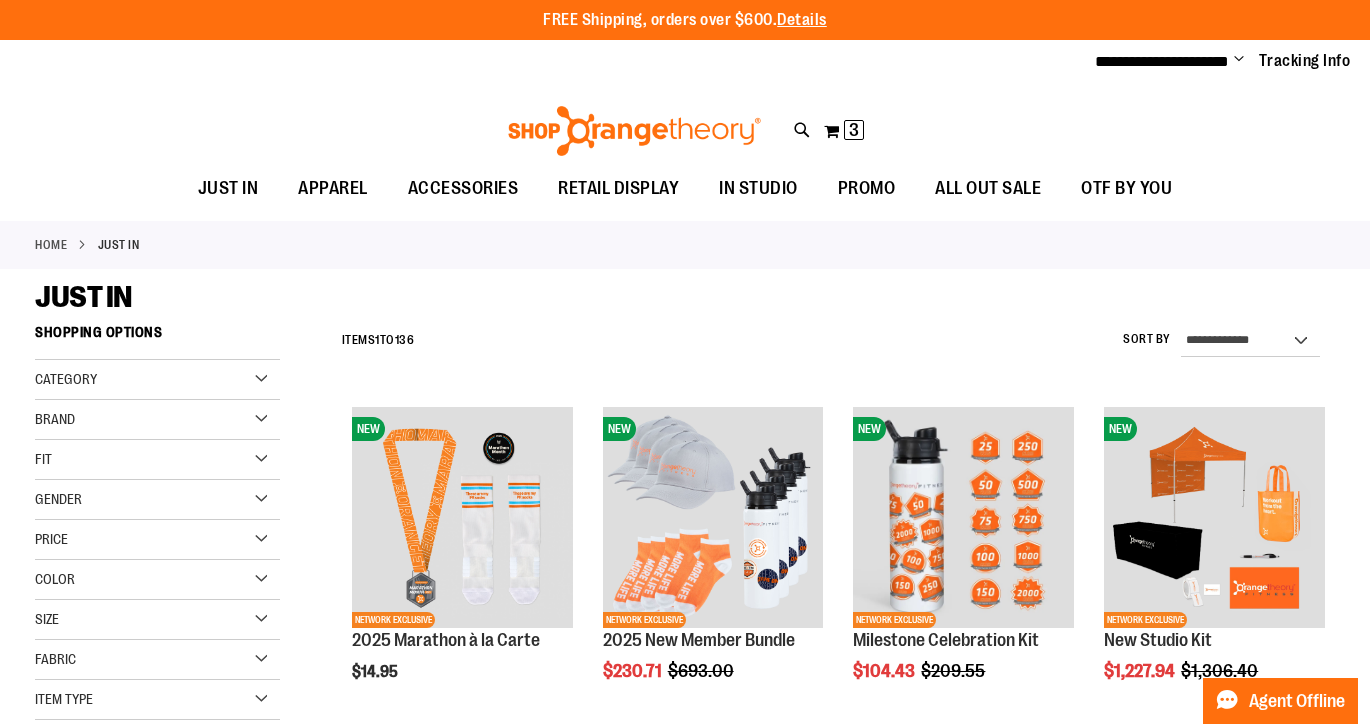 scroll, scrollTop: 0, scrollLeft: 0, axis: both 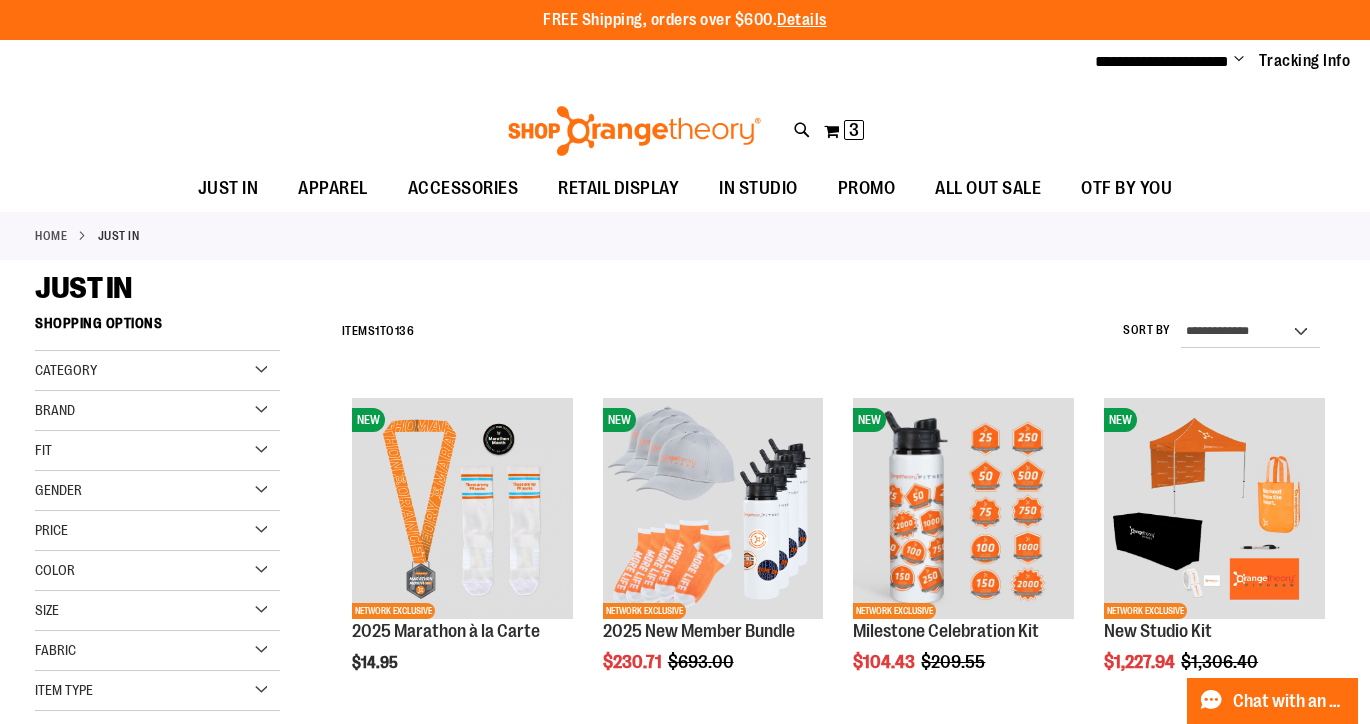 click on "Brand" at bounding box center (157, 411) 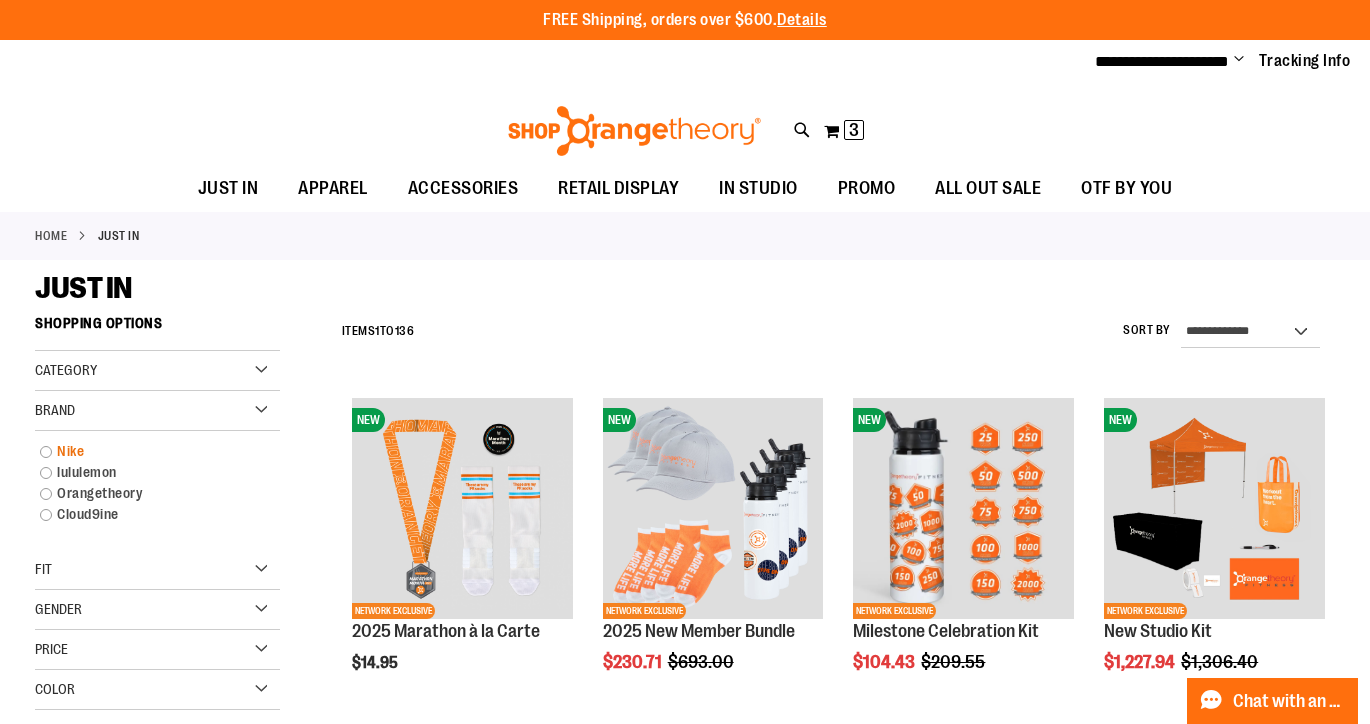 click on "Nike" at bounding box center (147, 451) 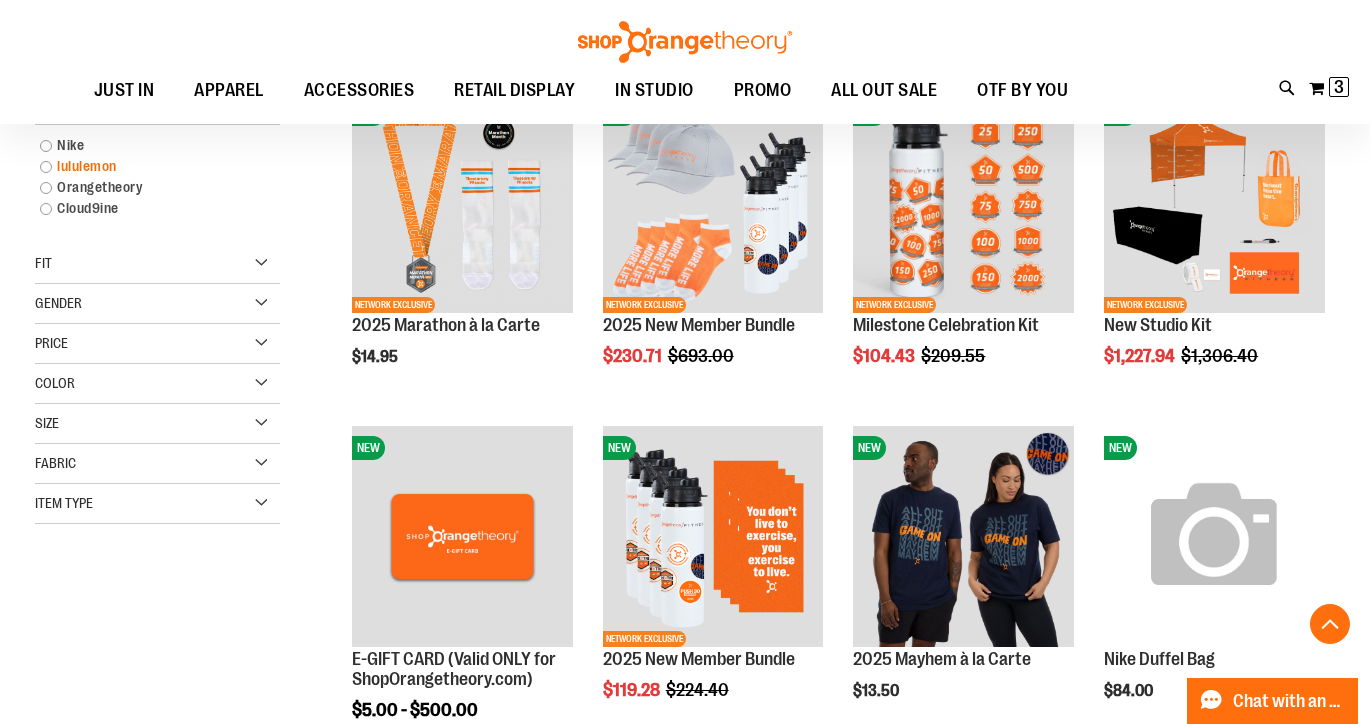 click on "lululemon" at bounding box center (147, 166) 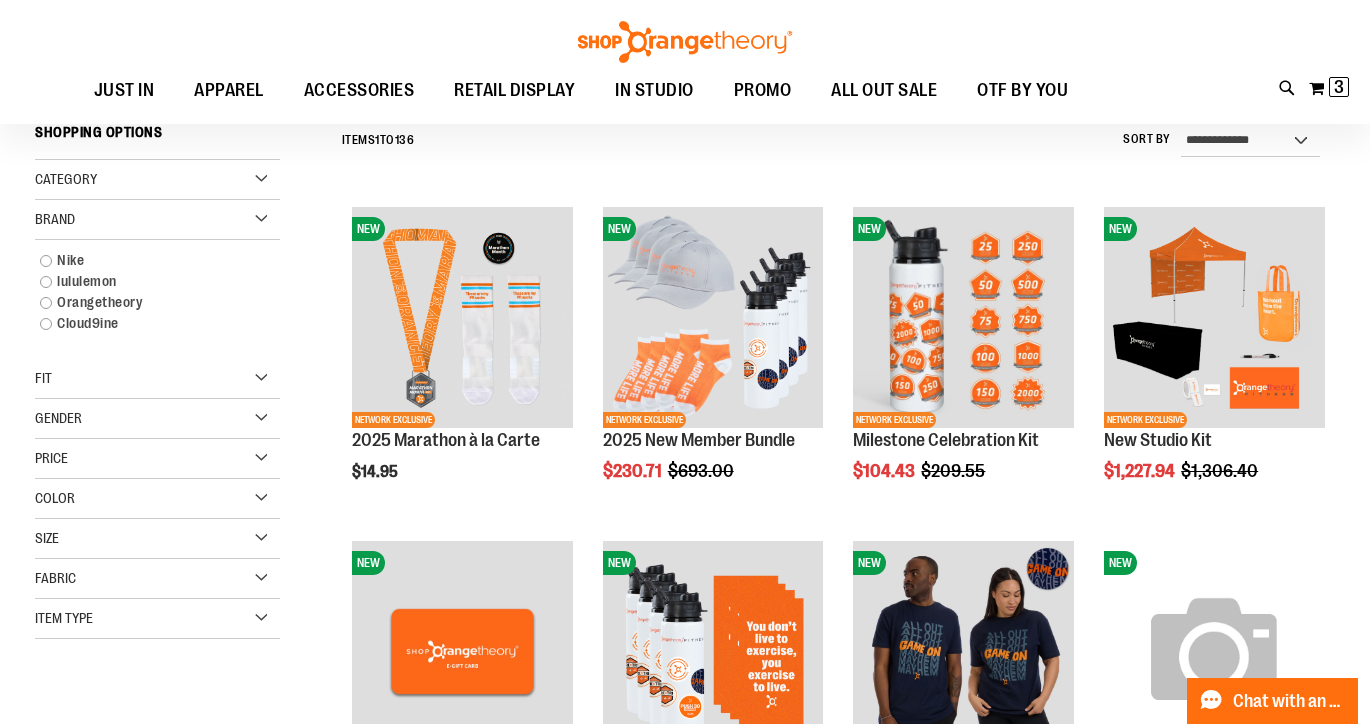 scroll, scrollTop: 181, scrollLeft: 0, axis: vertical 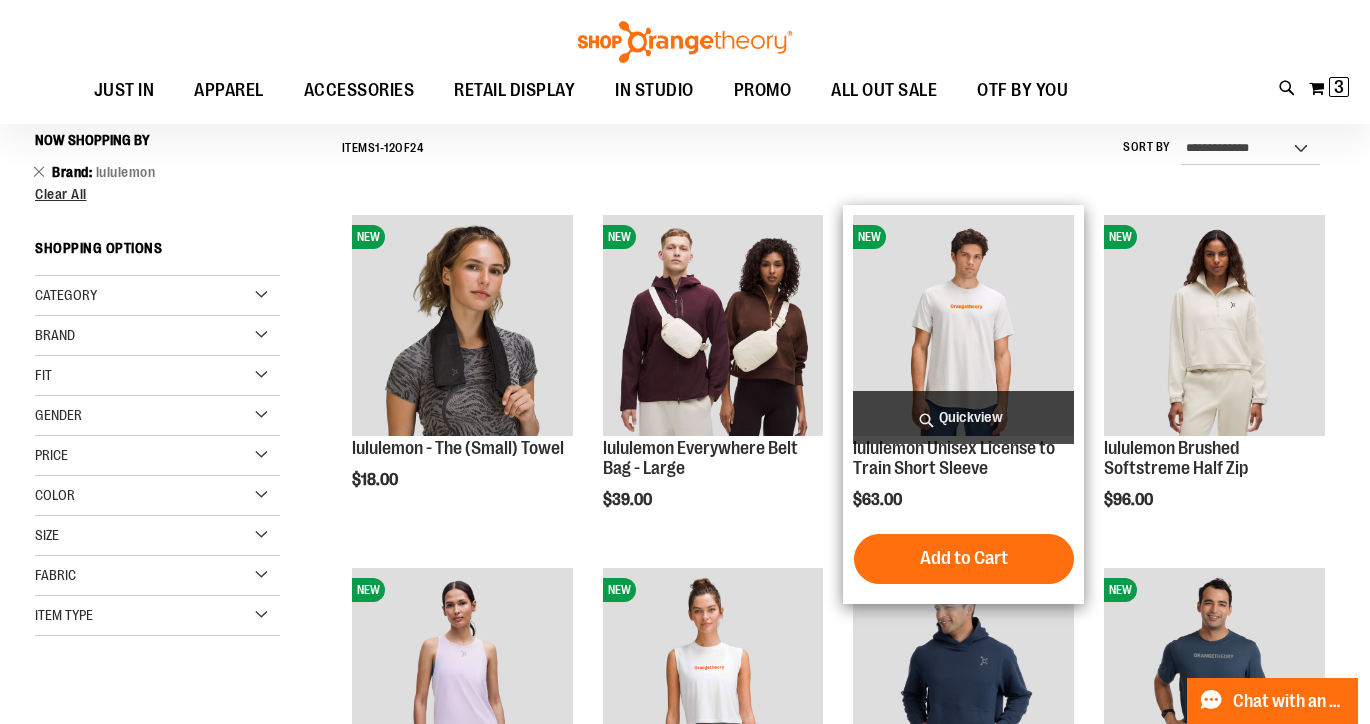 click on "Quickview" at bounding box center [963, 417] 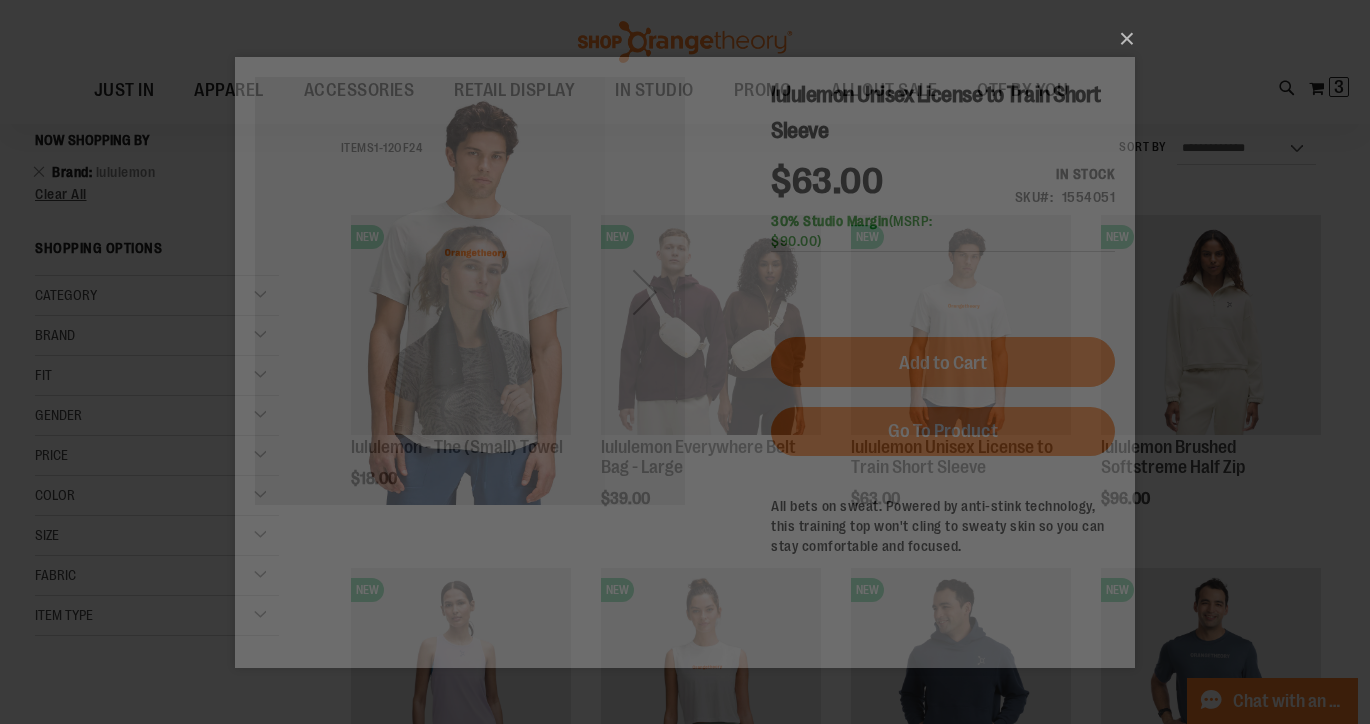 scroll, scrollTop: 0, scrollLeft: 0, axis: both 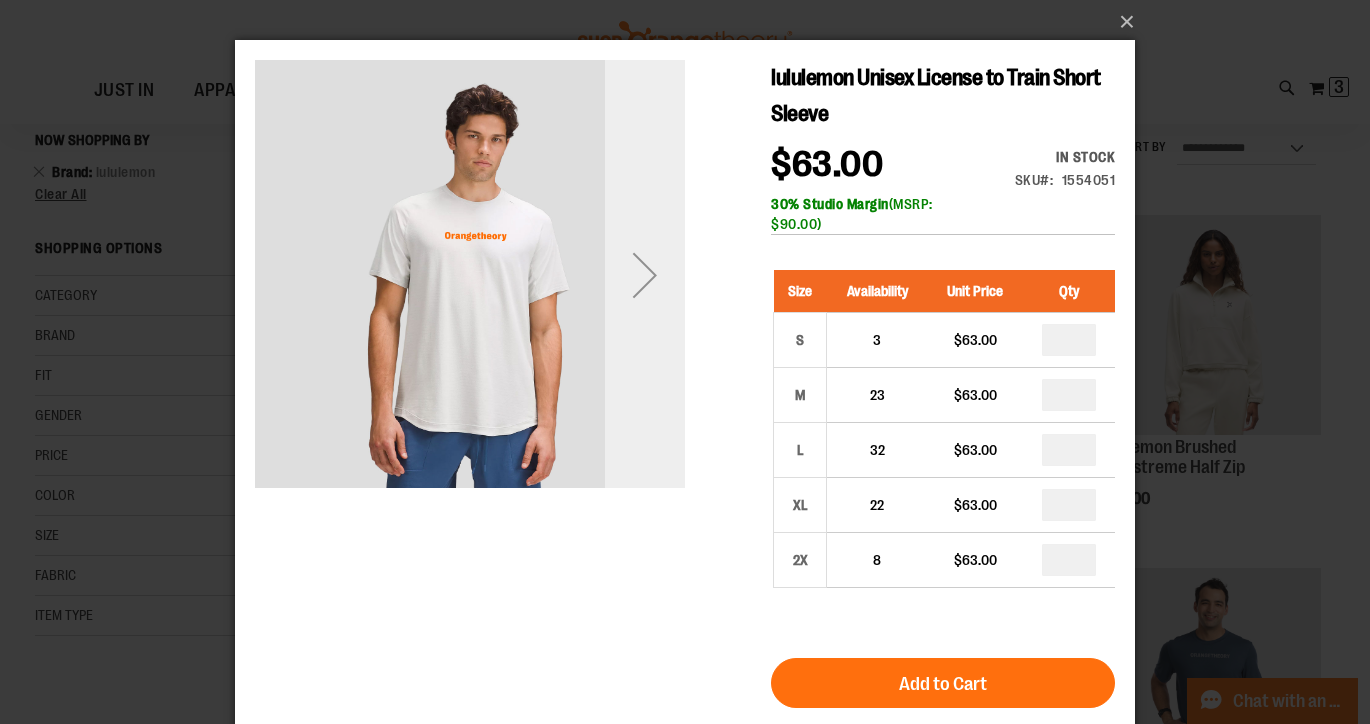 click at bounding box center (645, 275) 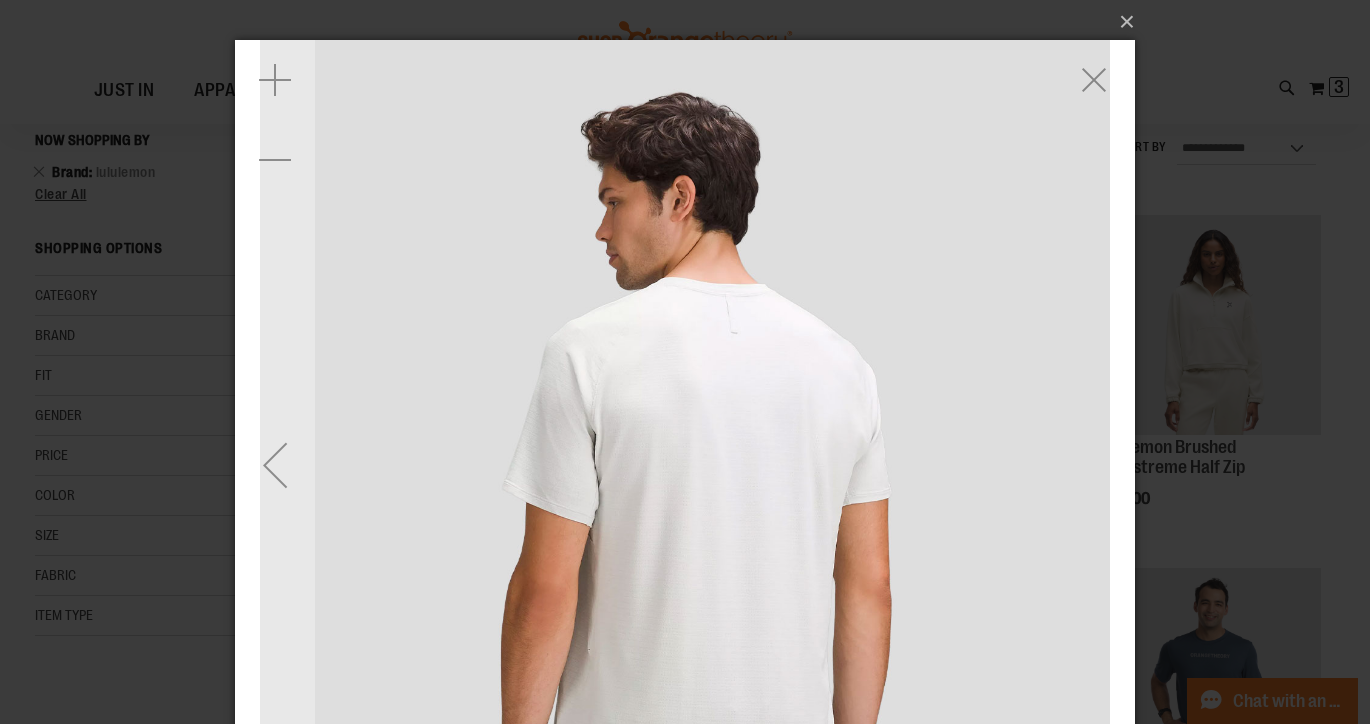 scroll, scrollTop: 185, scrollLeft: 0, axis: vertical 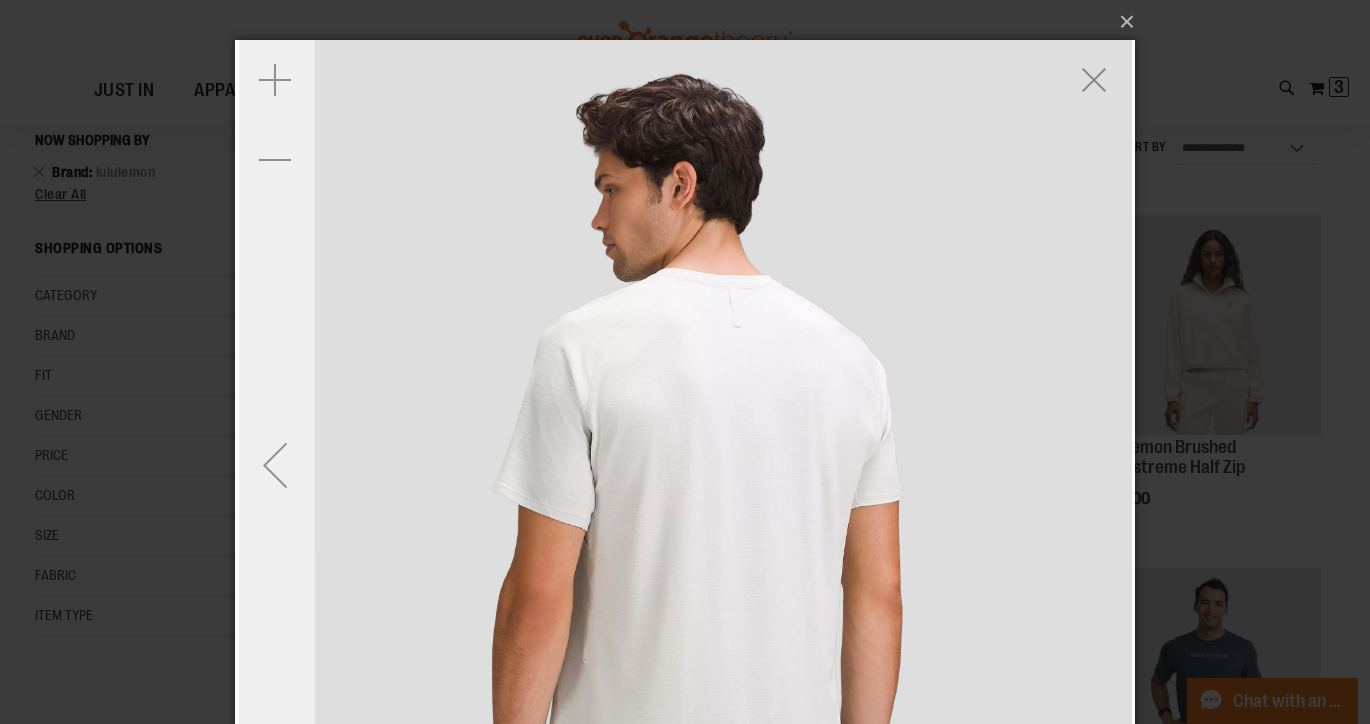 click at bounding box center (275, 465) 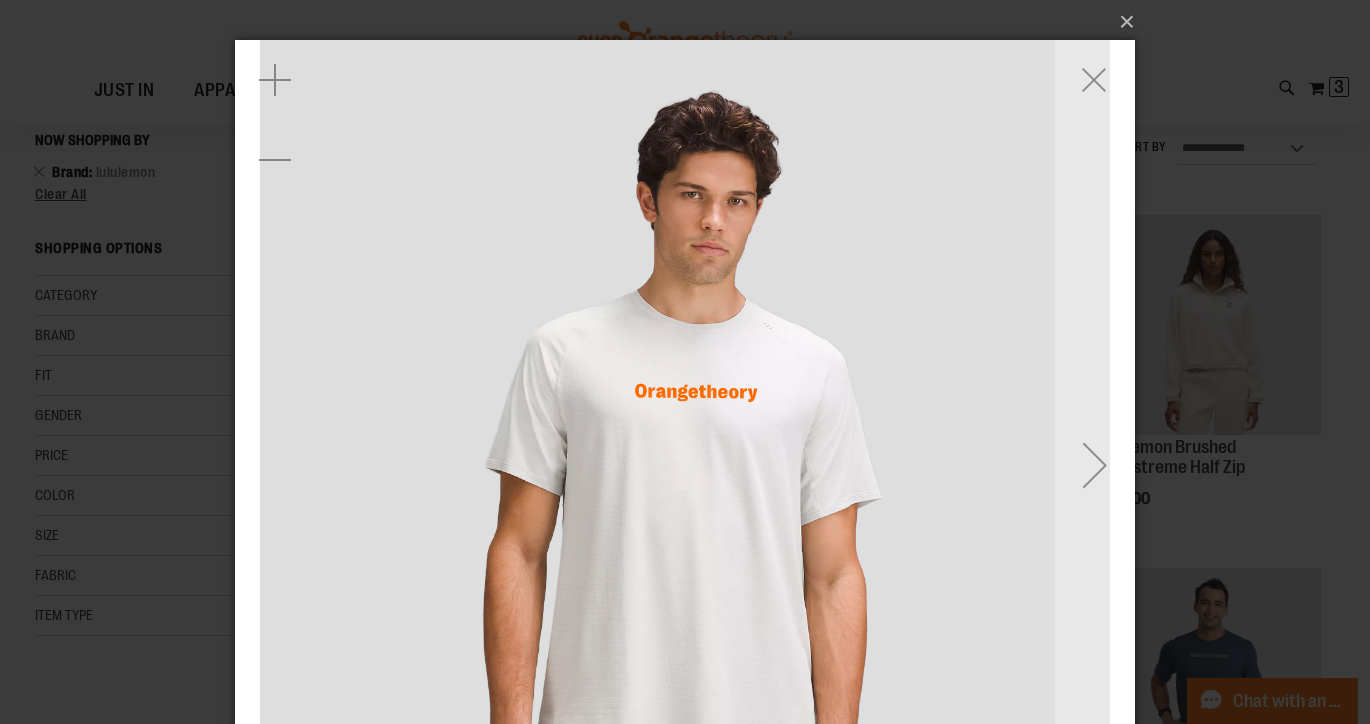 click at bounding box center (685, 465) 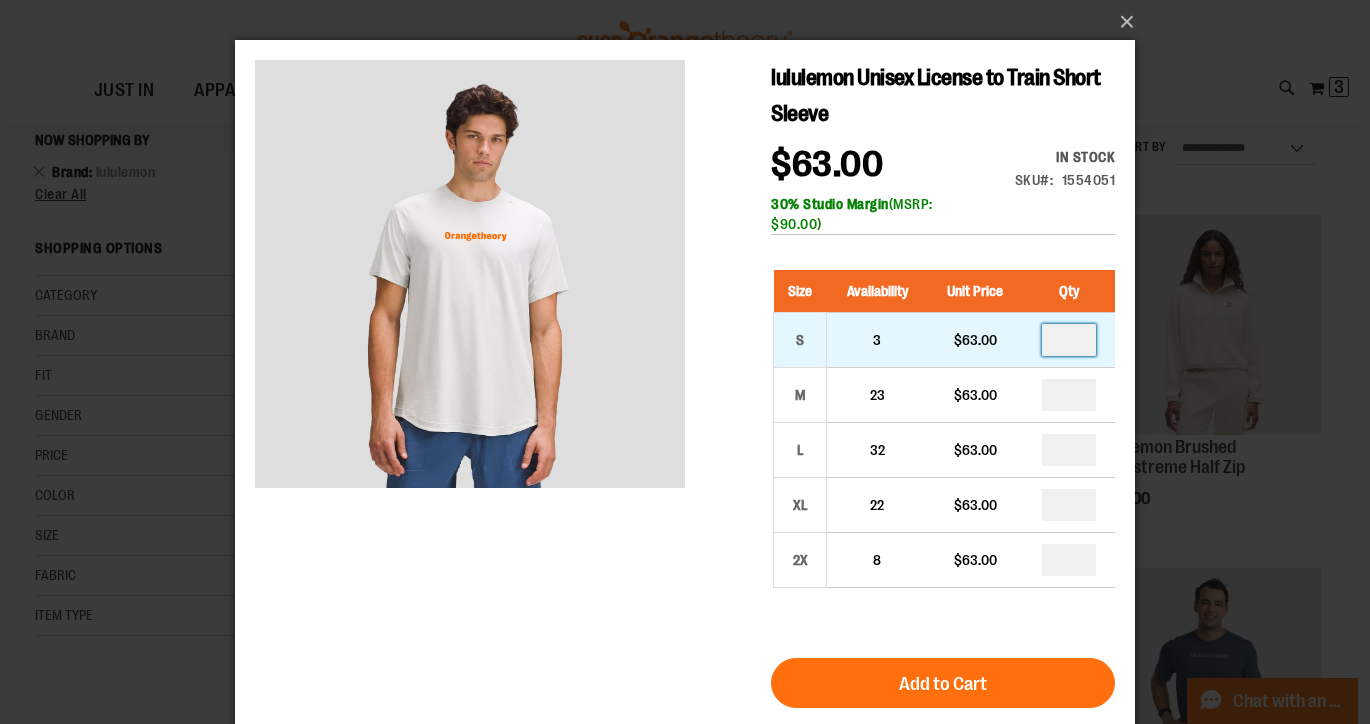click at bounding box center [1069, 340] 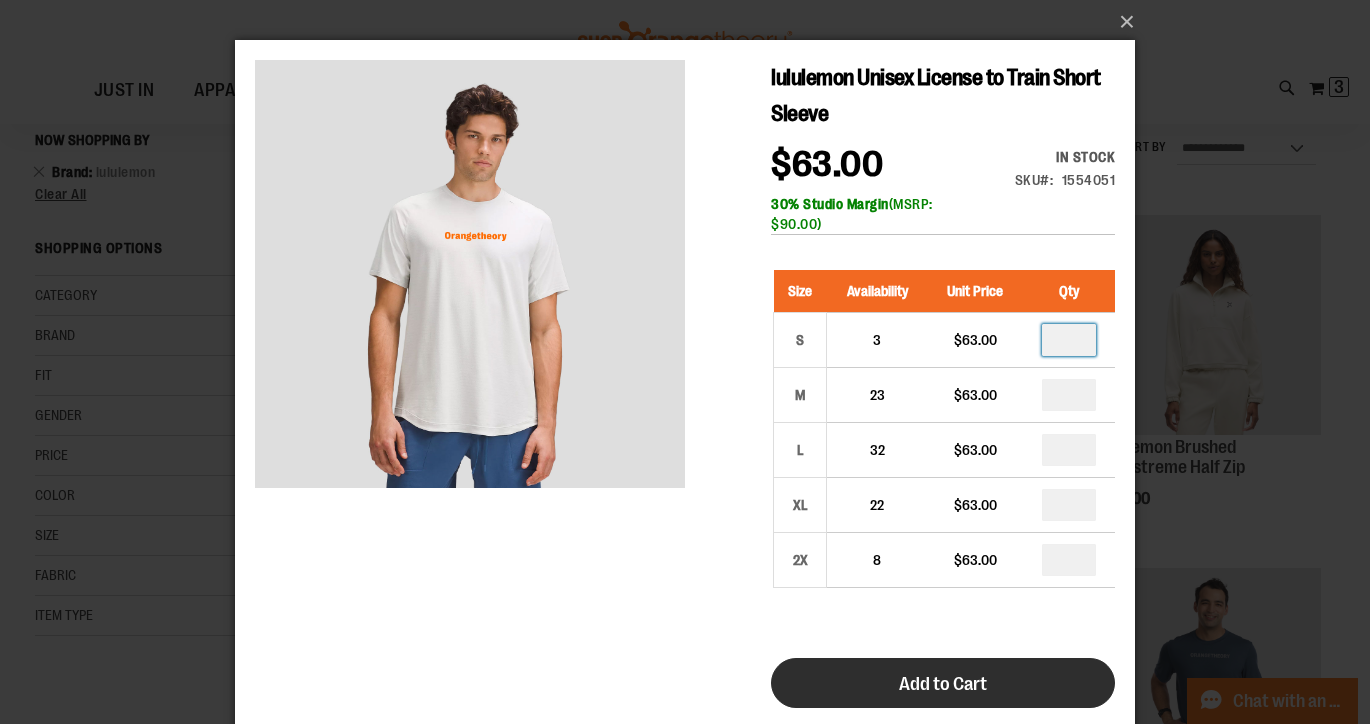 click on "Add to Cart" at bounding box center (943, 684) 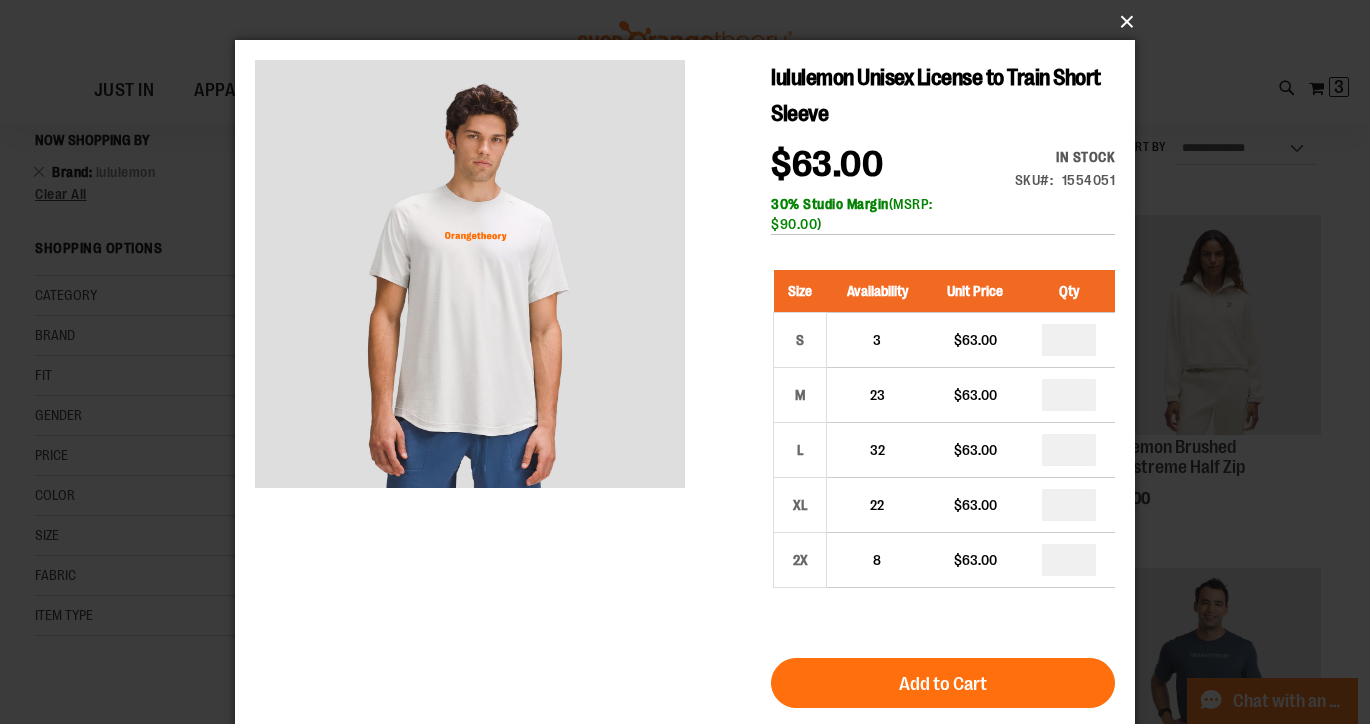 click on "×" at bounding box center [691, 22] 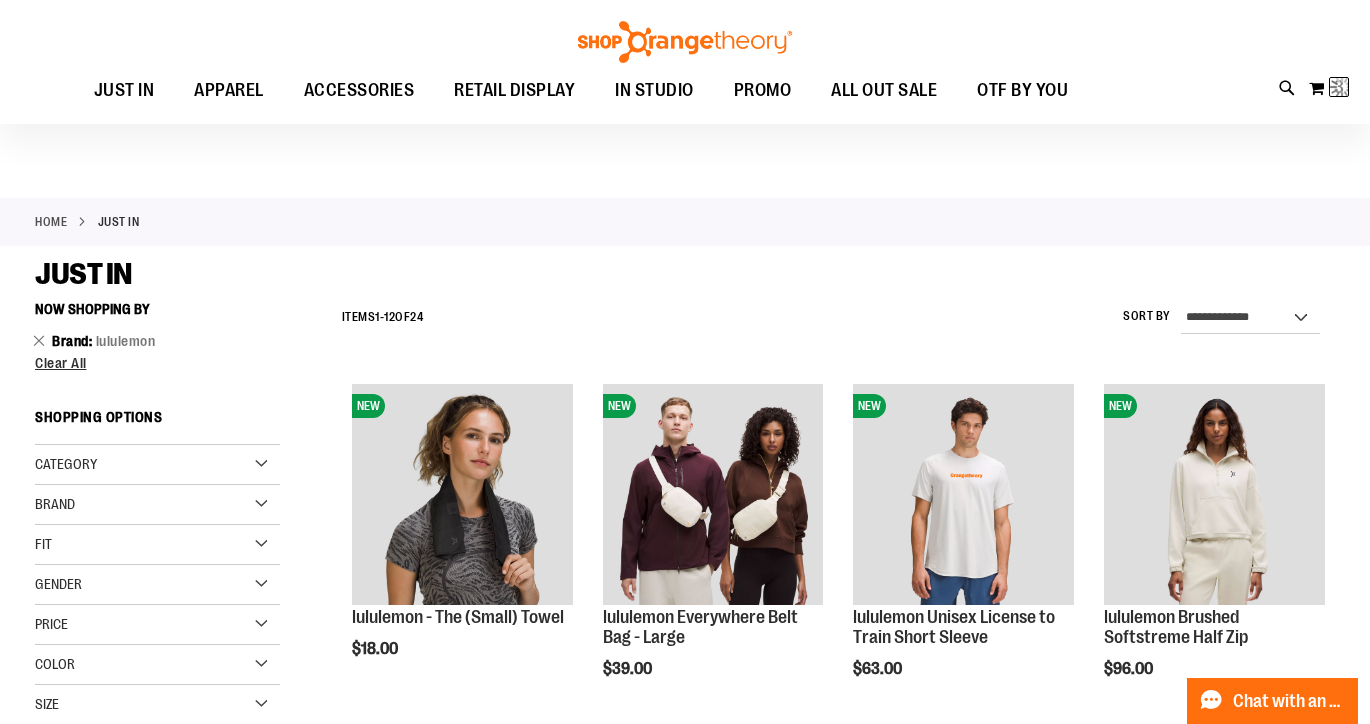 scroll, scrollTop: 0, scrollLeft: 0, axis: both 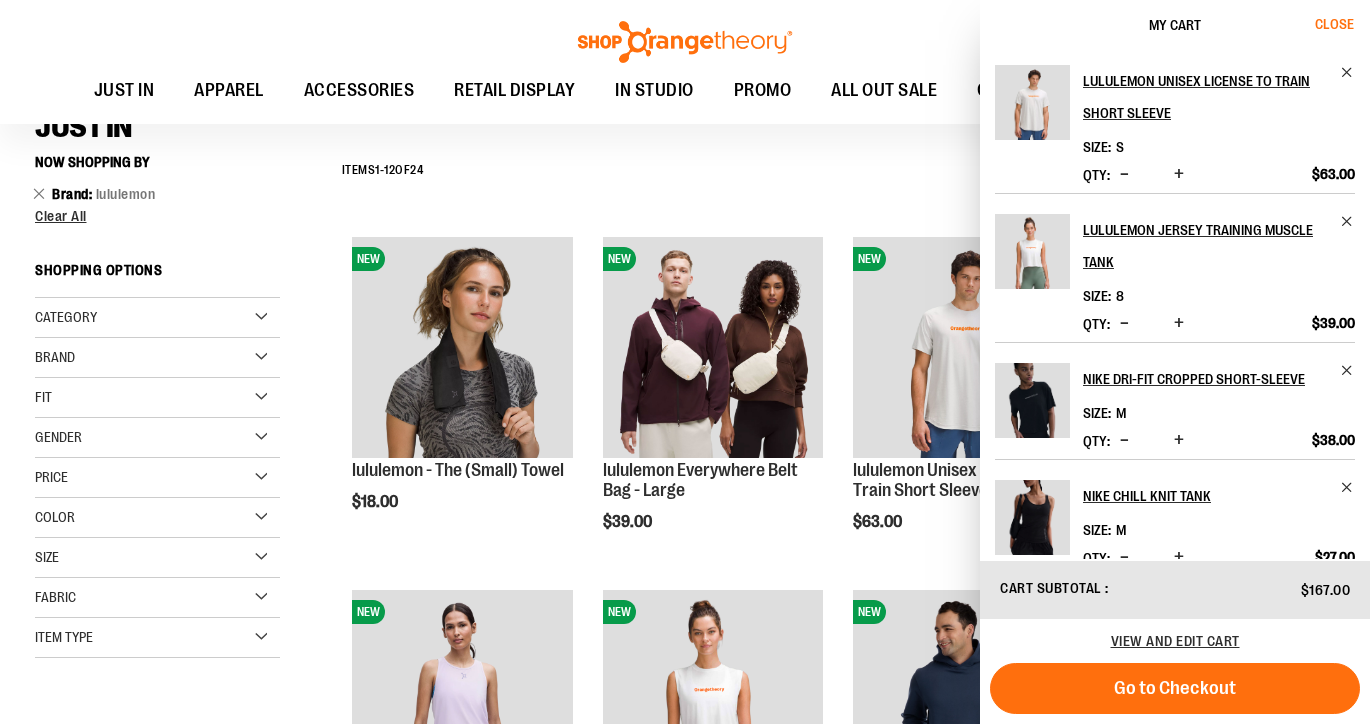 click on "Close" at bounding box center (1334, 24) 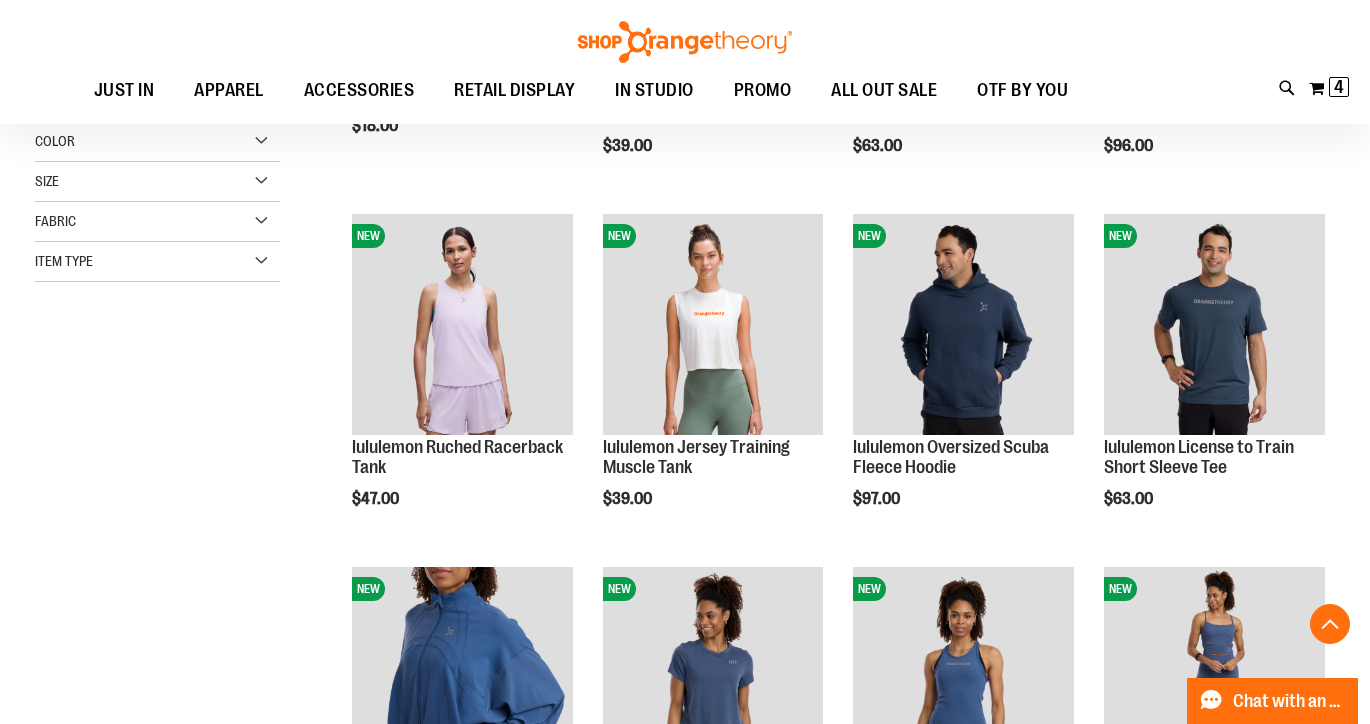 scroll, scrollTop: 543, scrollLeft: 0, axis: vertical 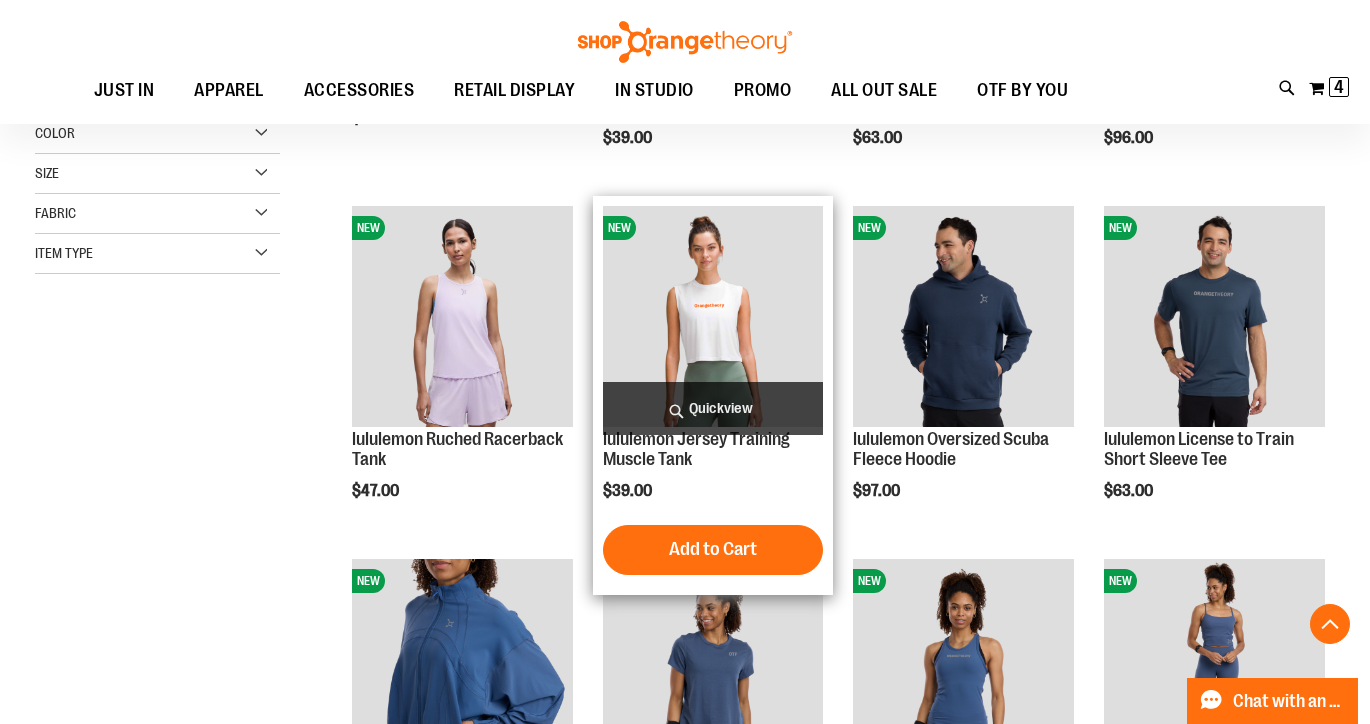 click on "Quickview" at bounding box center [713, 408] 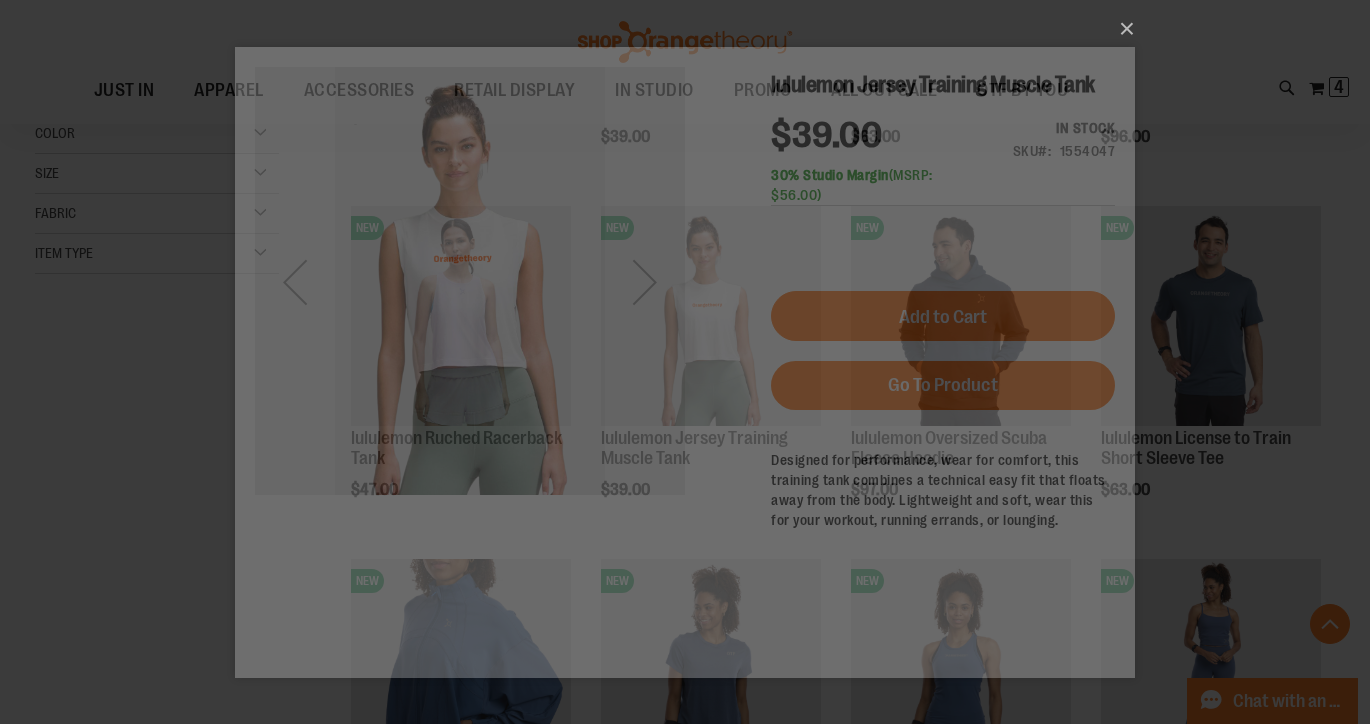 scroll, scrollTop: 0, scrollLeft: 0, axis: both 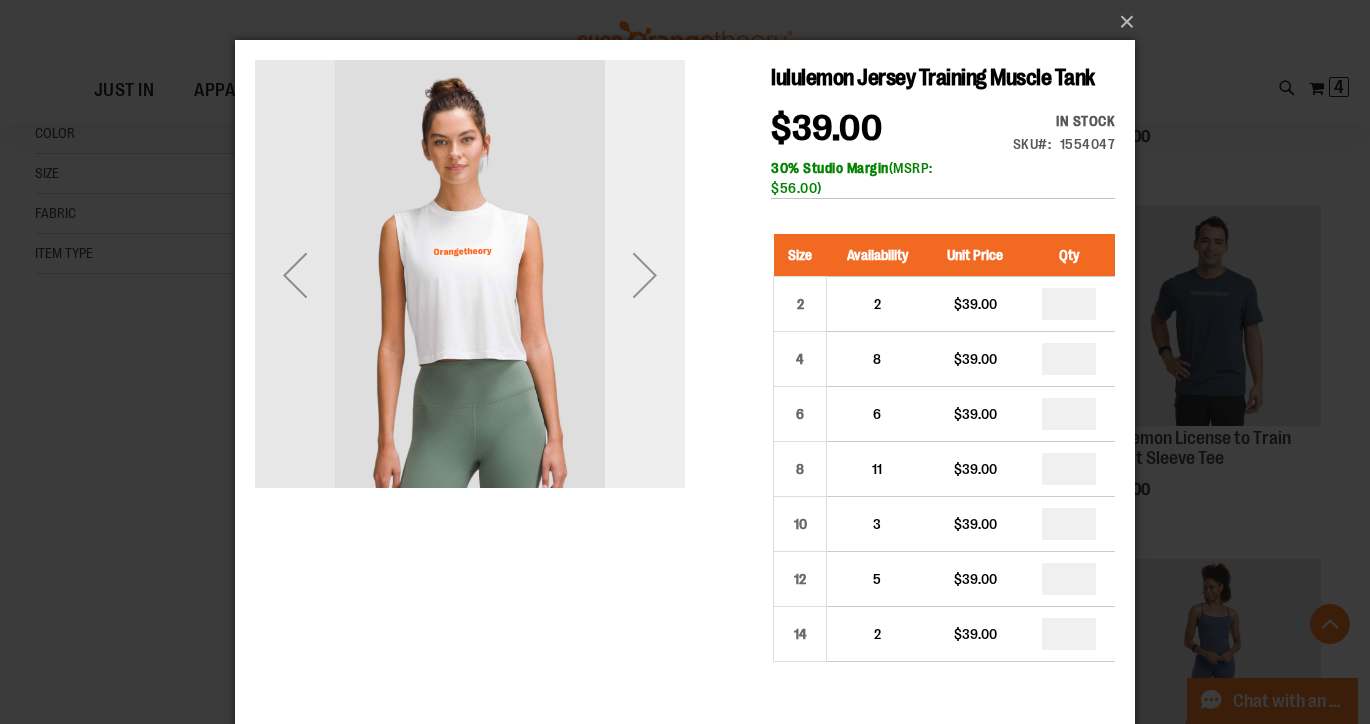 click at bounding box center [645, 275] 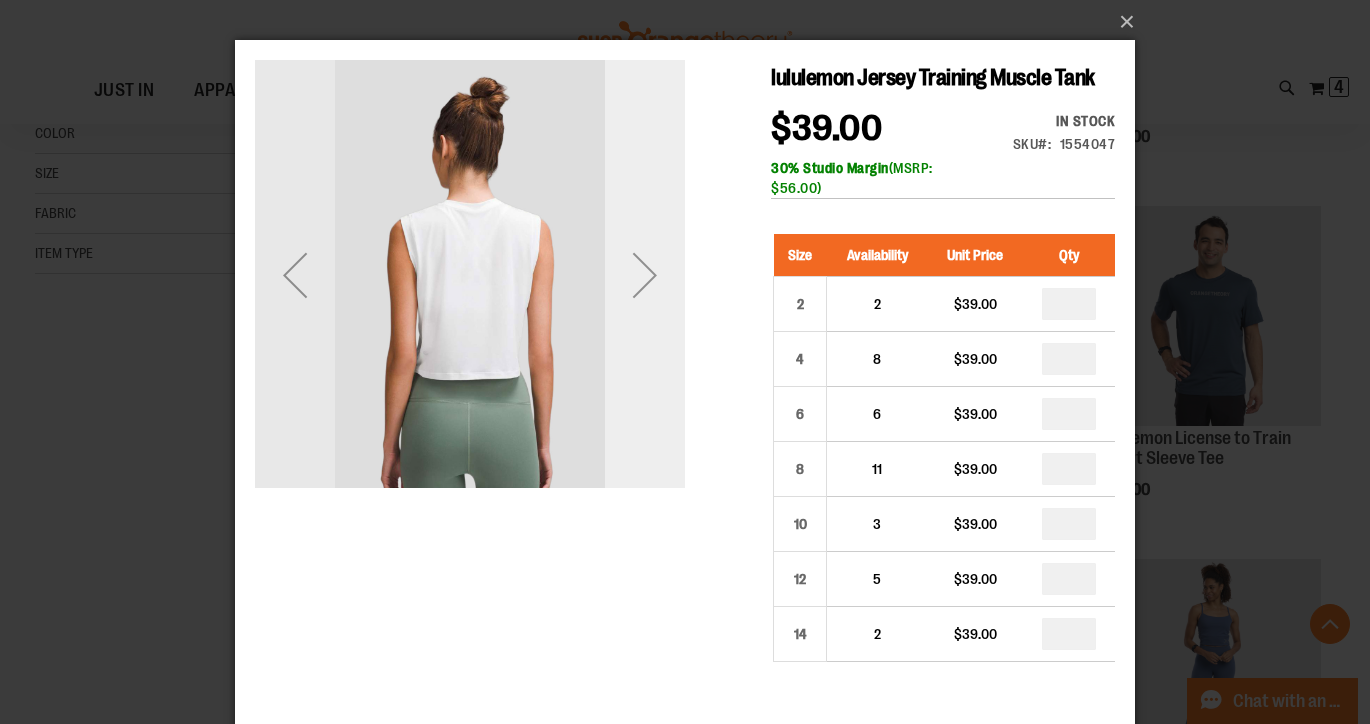 click at bounding box center (645, 275) 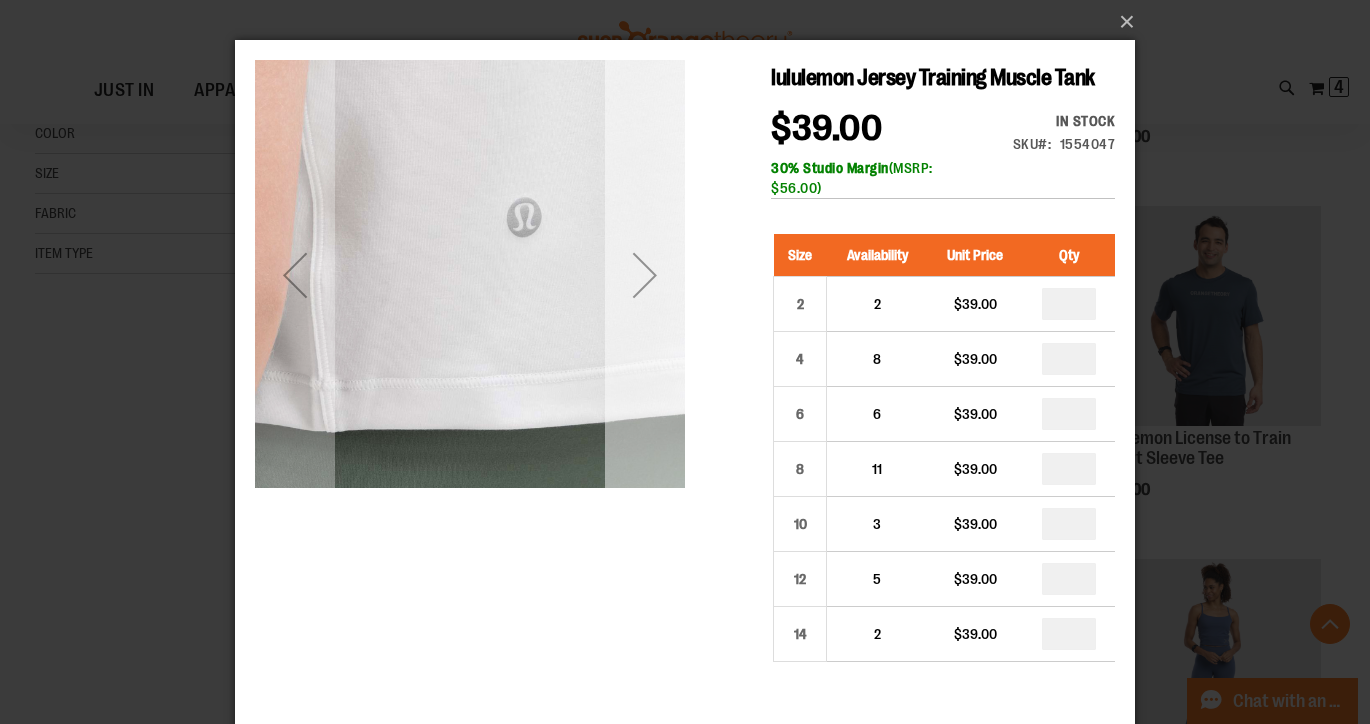 click at bounding box center [645, 275] 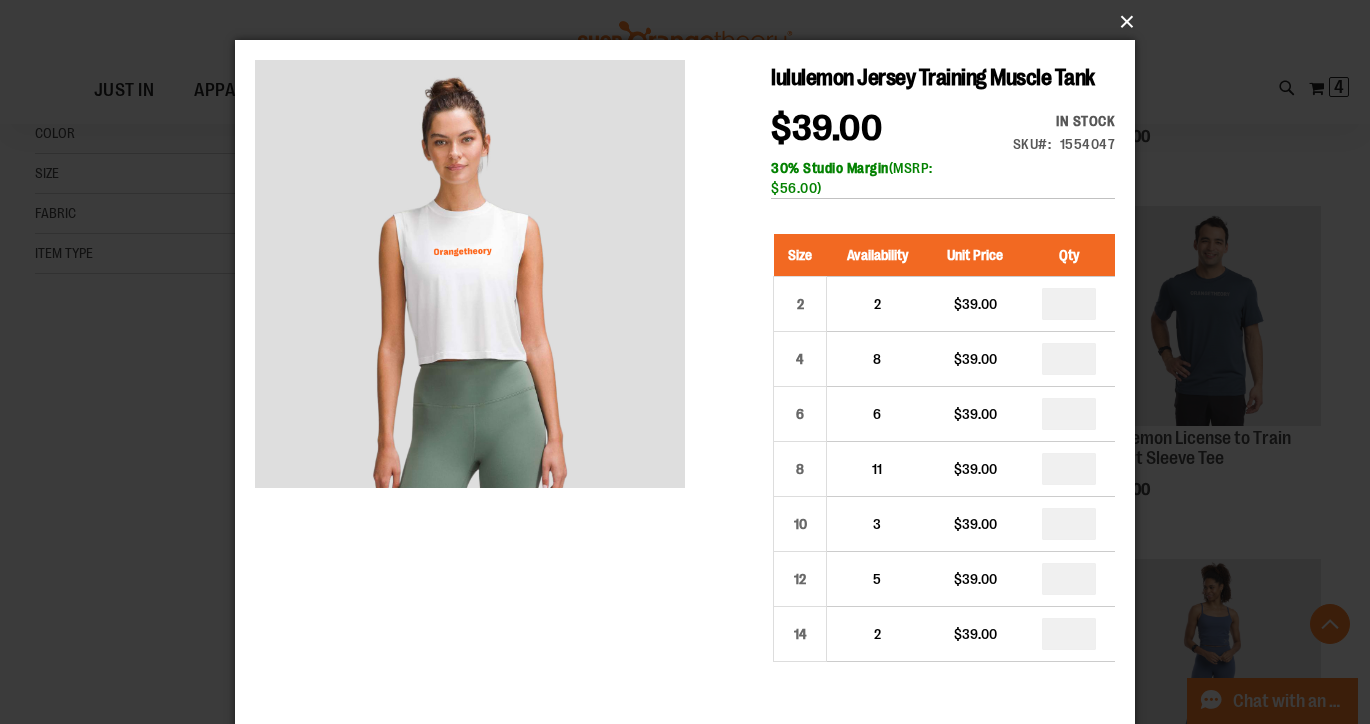 click on "×" at bounding box center (691, 22) 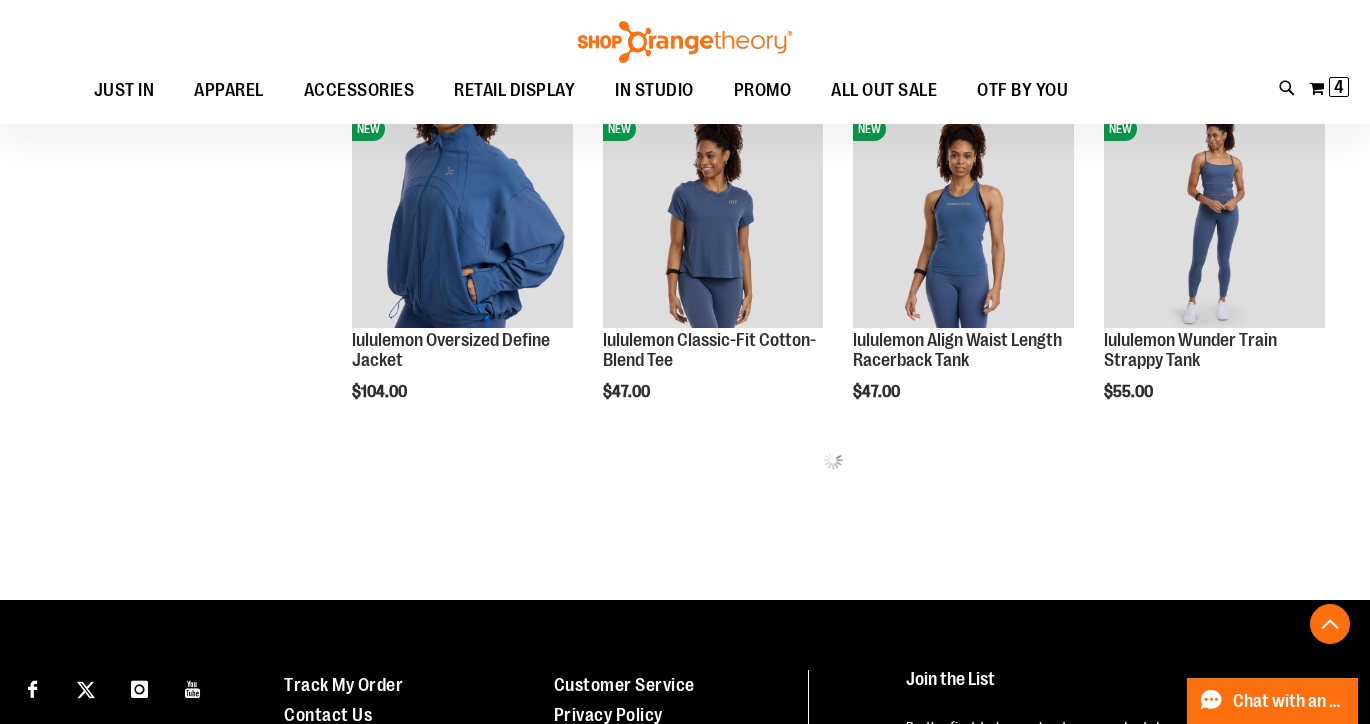 scroll, scrollTop: 984, scrollLeft: 0, axis: vertical 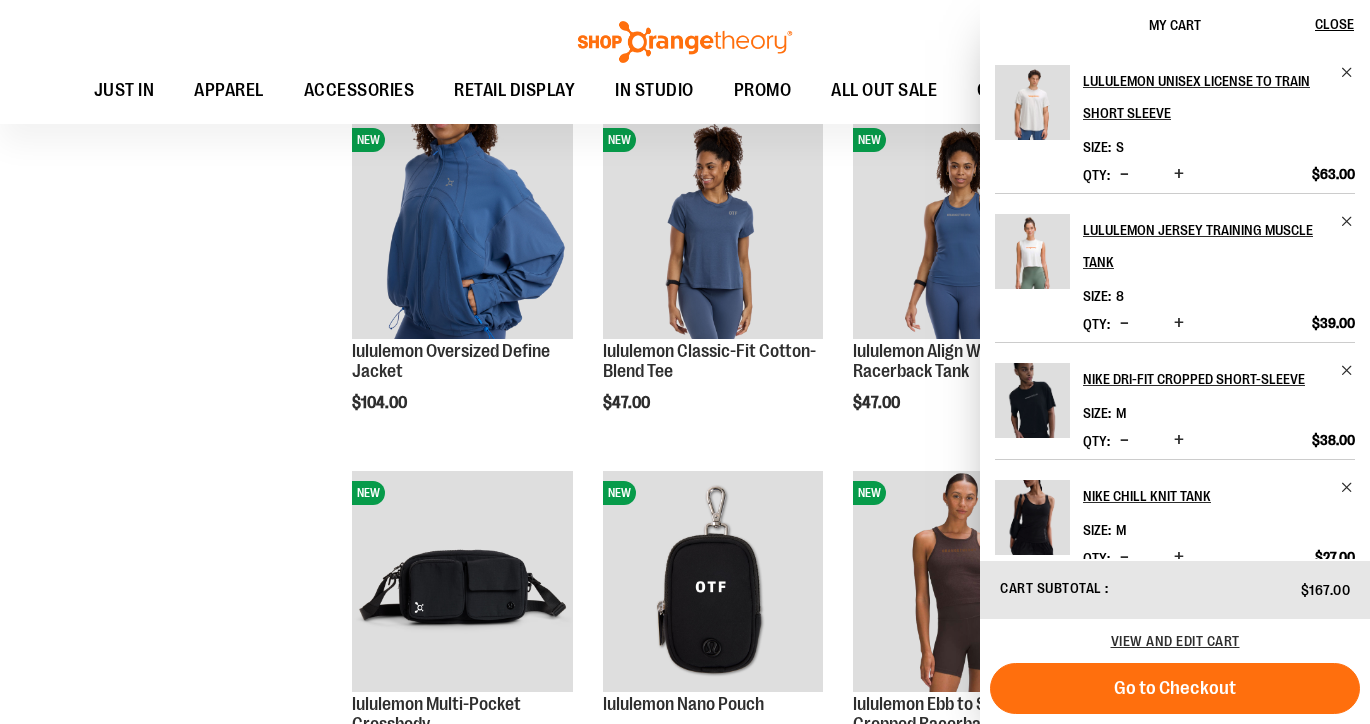 click on "**********" at bounding box center [685, 480] 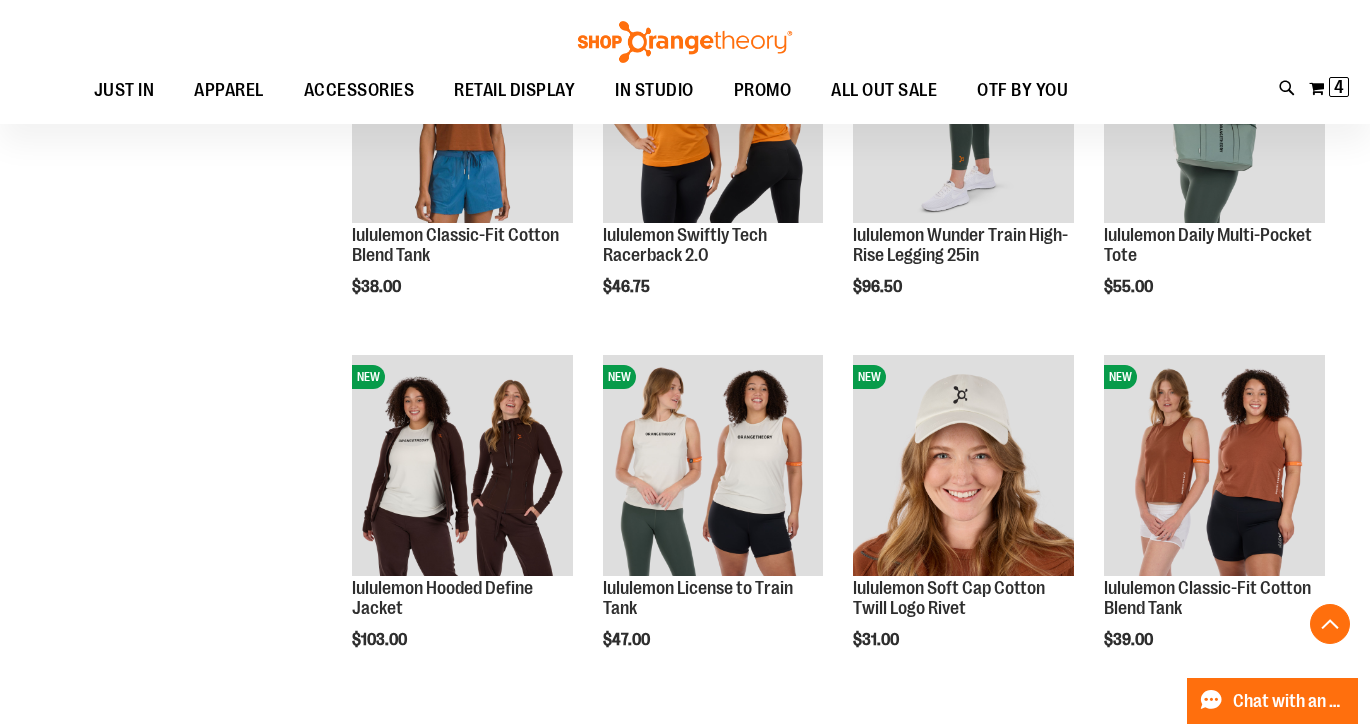 scroll, scrollTop: 1815, scrollLeft: 1, axis: both 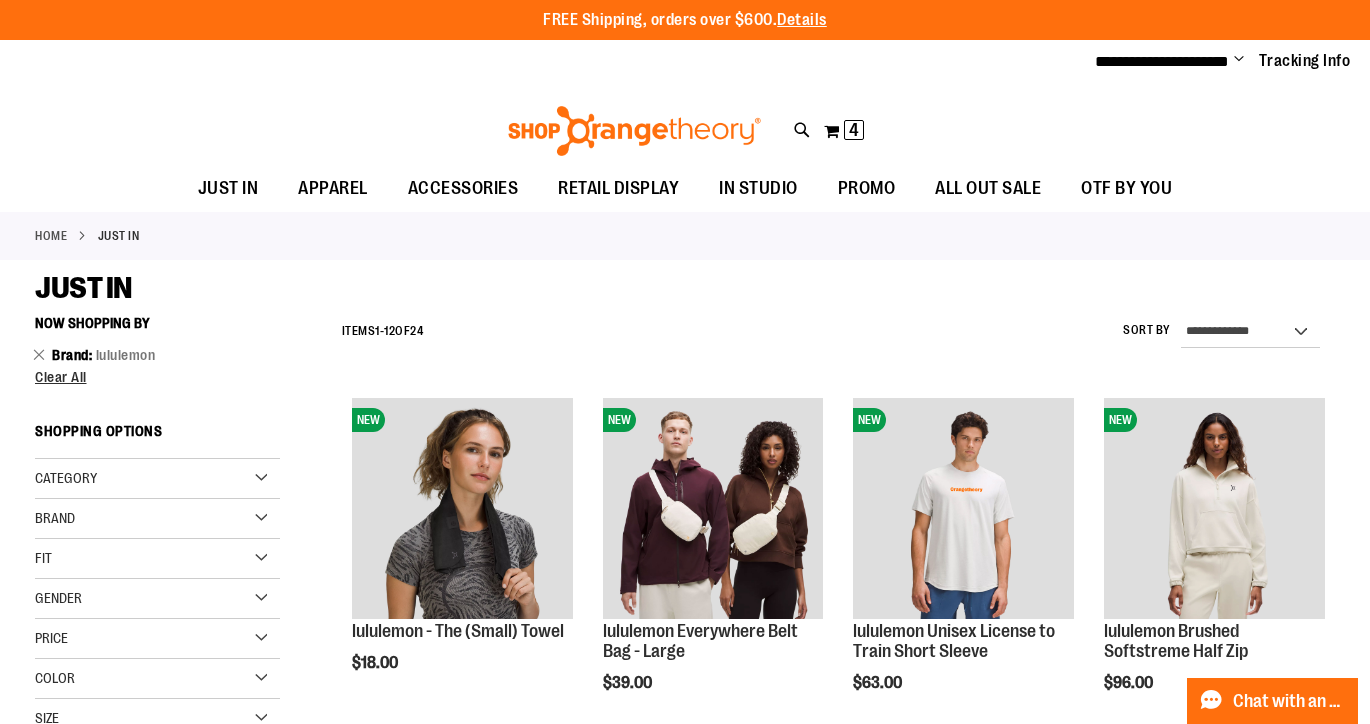 click on "Brand" at bounding box center [157, 519] 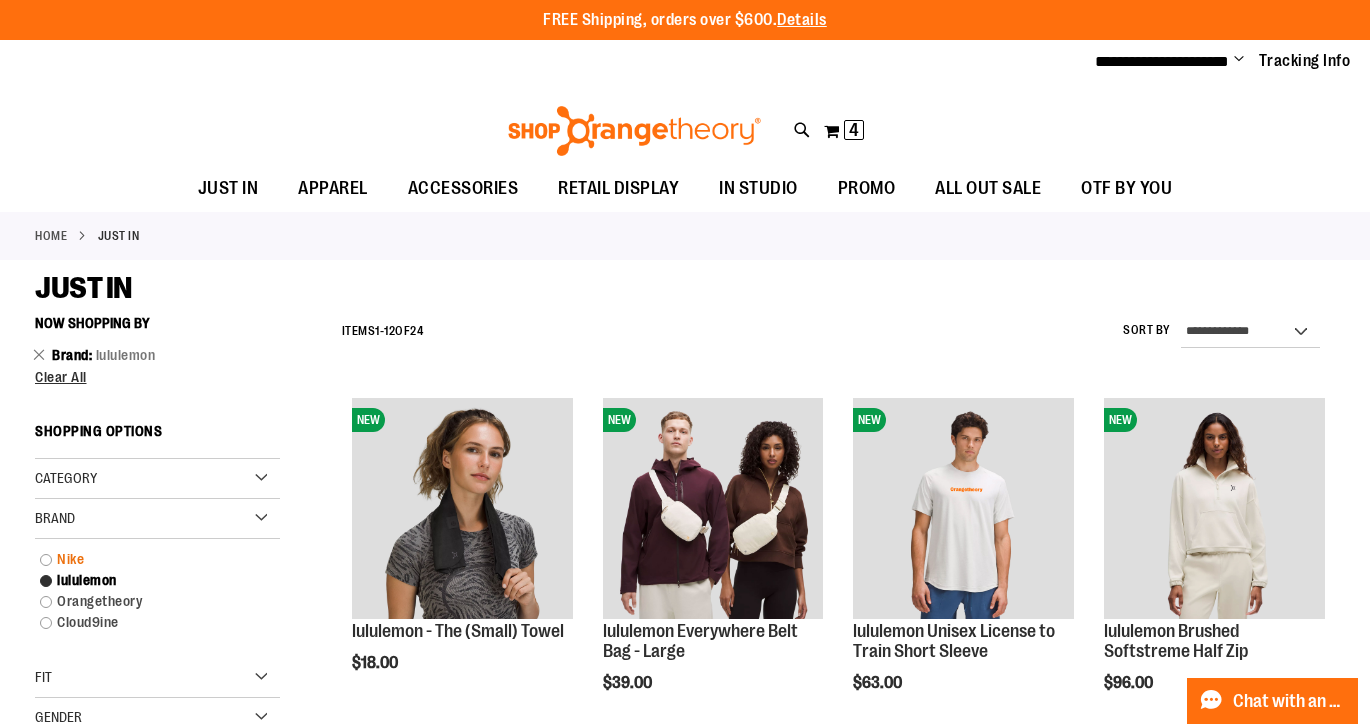 click on "Nike" at bounding box center (147, 559) 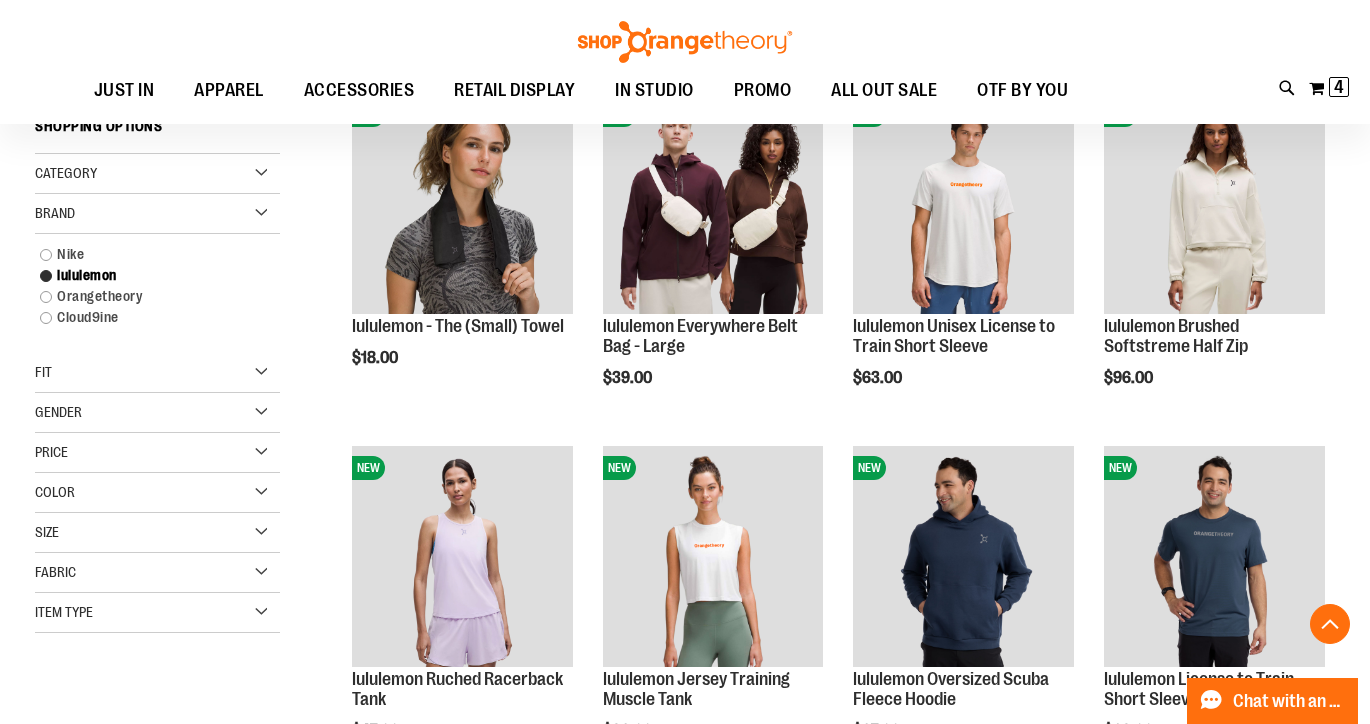 scroll, scrollTop: 304, scrollLeft: 0, axis: vertical 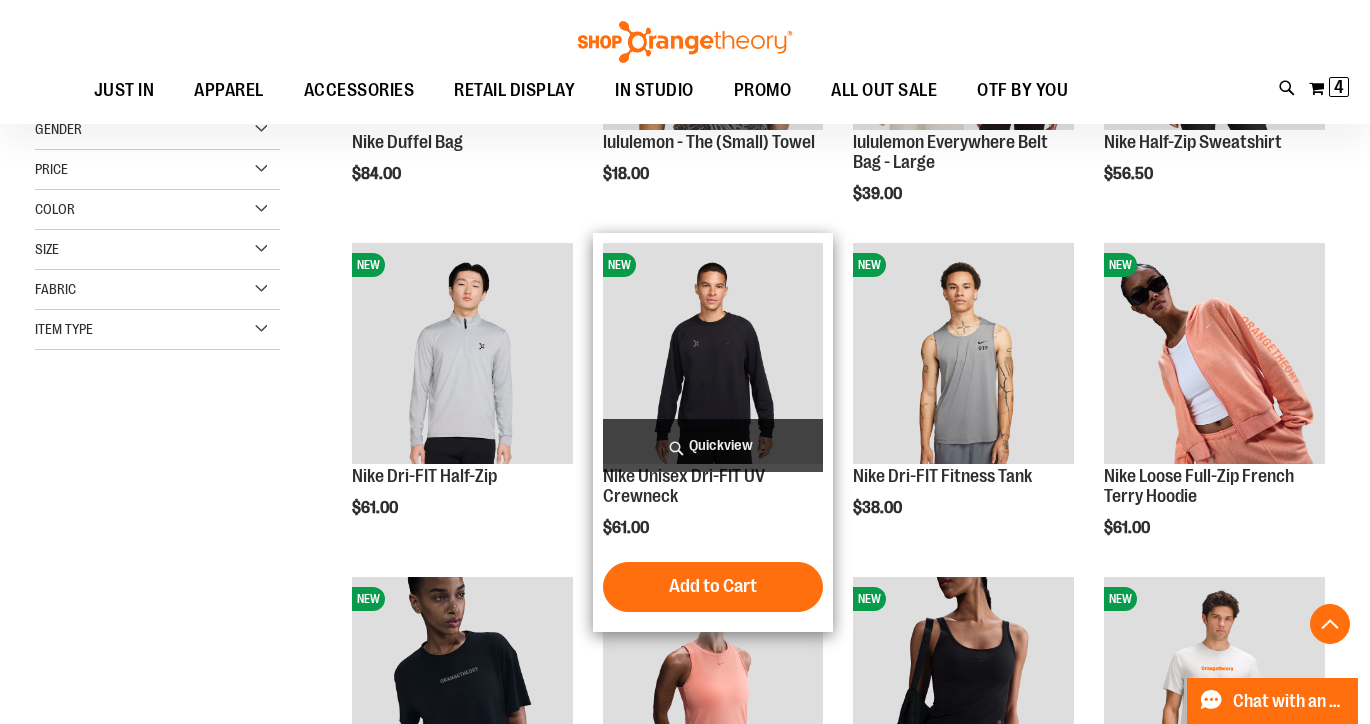click on "Quickview" at bounding box center [713, 445] 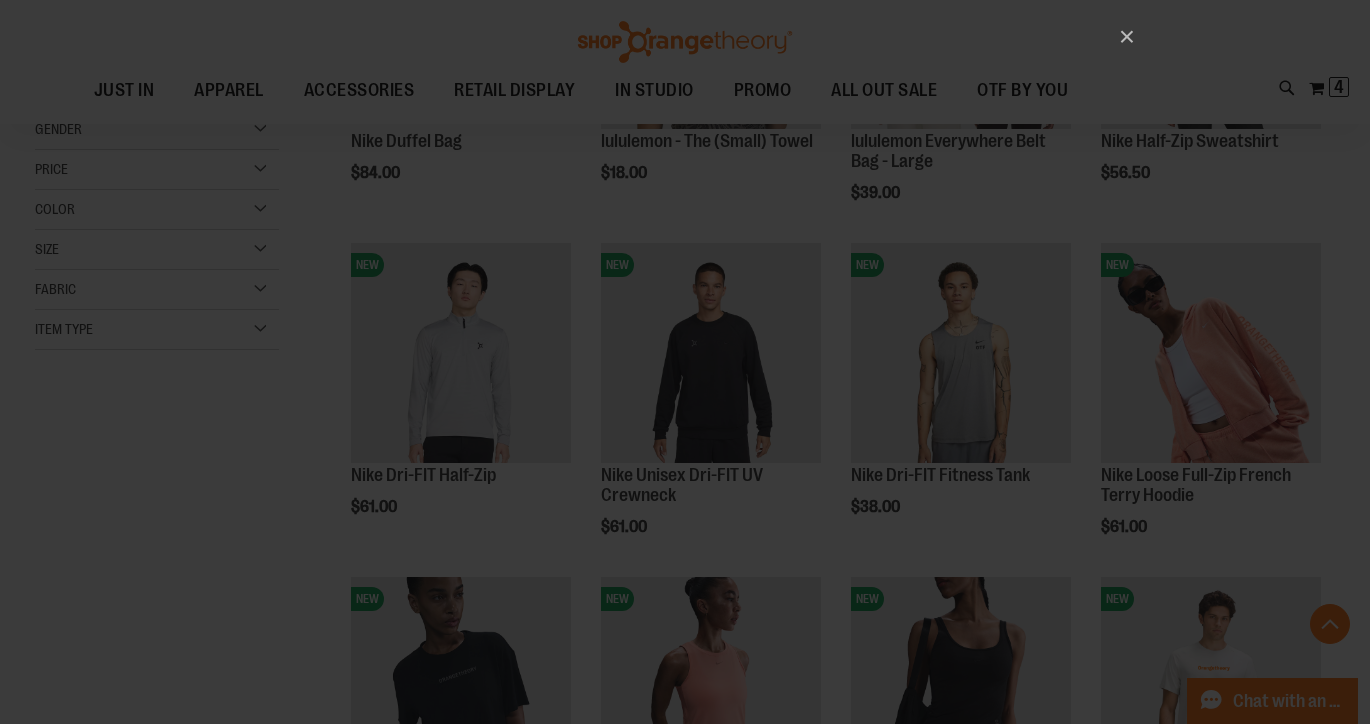 scroll, scrollTop: 0, scrollLeft: 0, axis: both 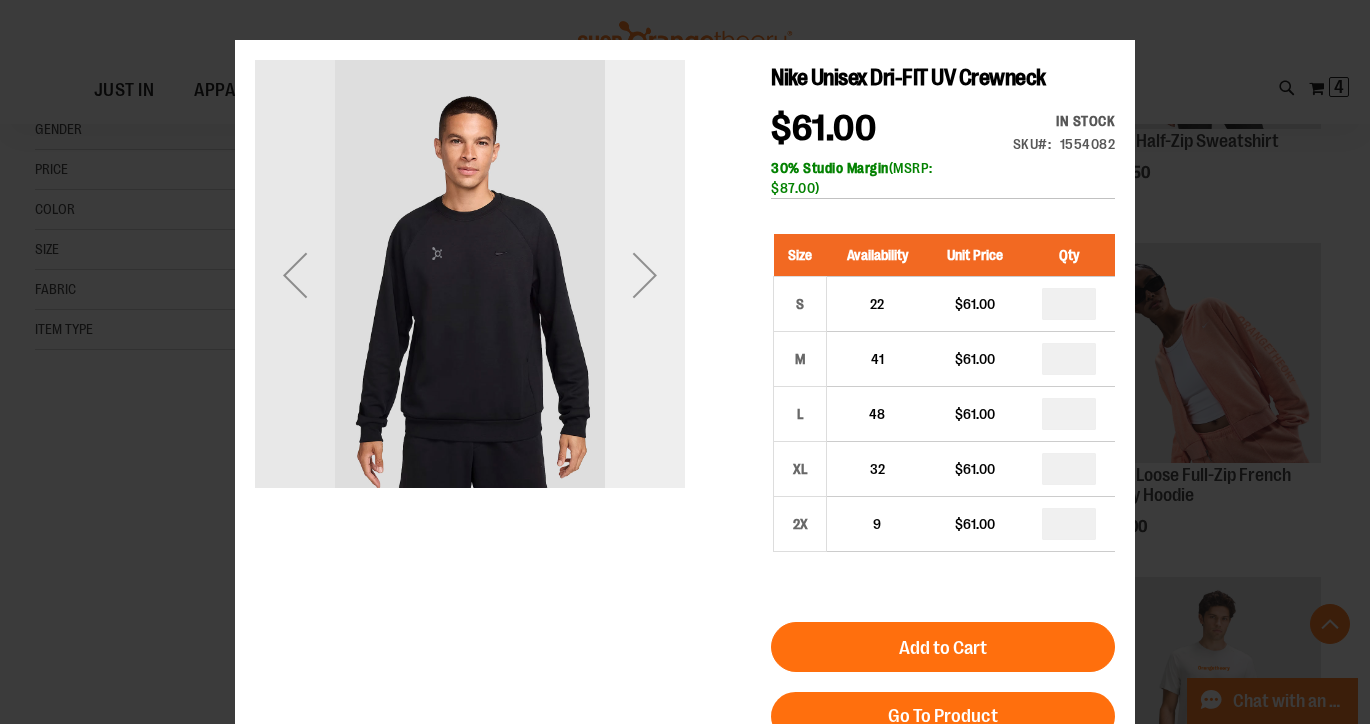 click at bounding box center [645, 275] 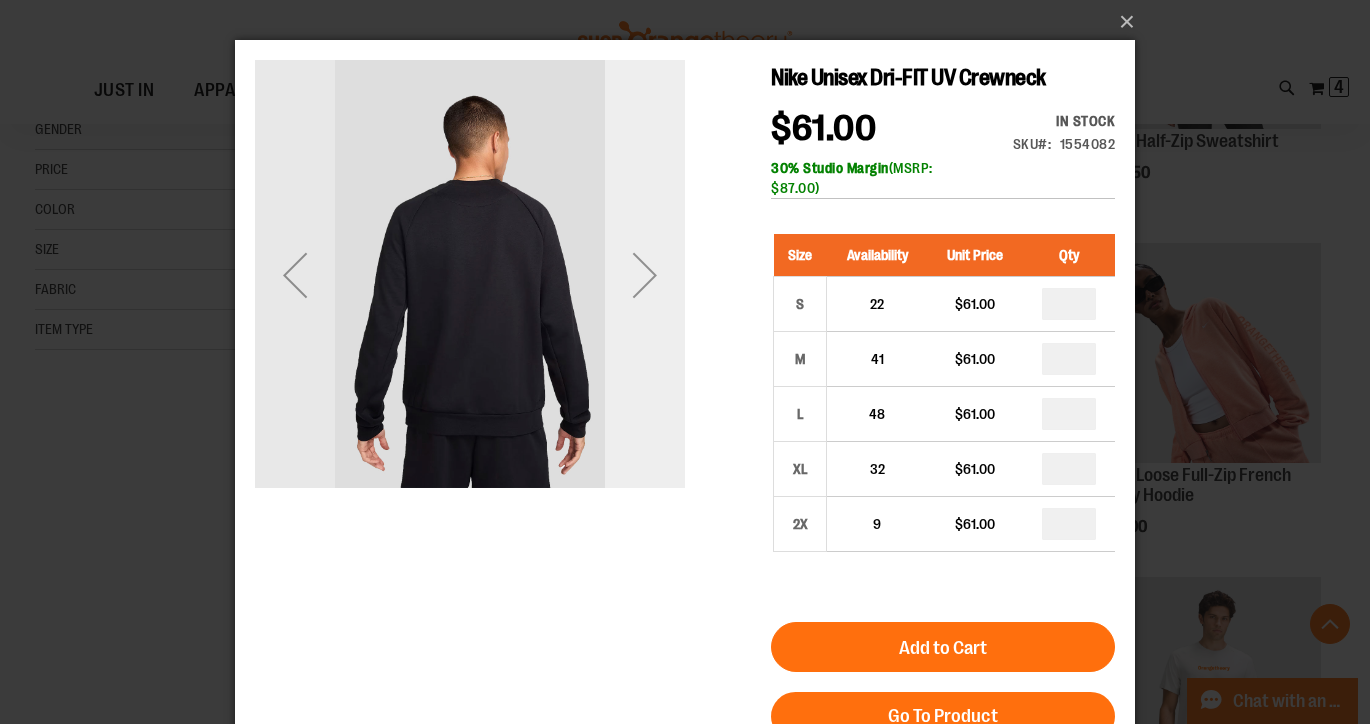 click at bounding box center (645, 275) 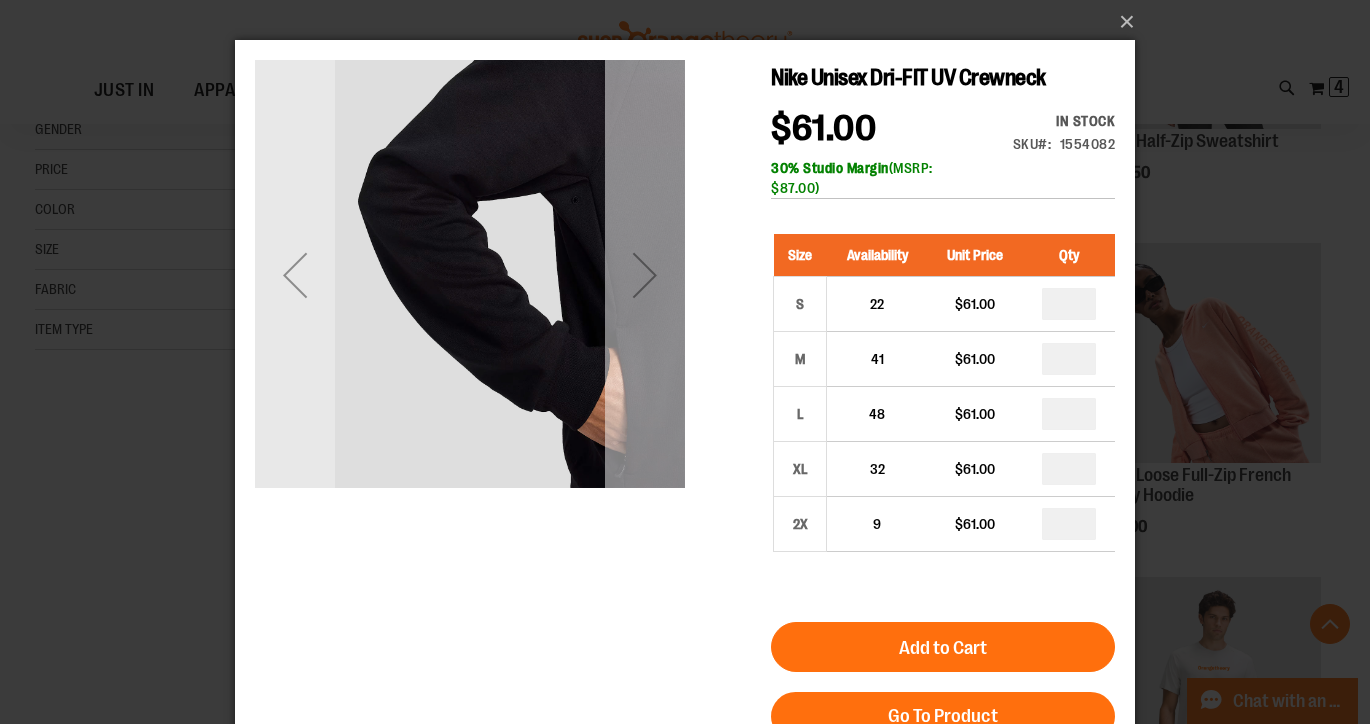 click at bounding box center (645, 275) 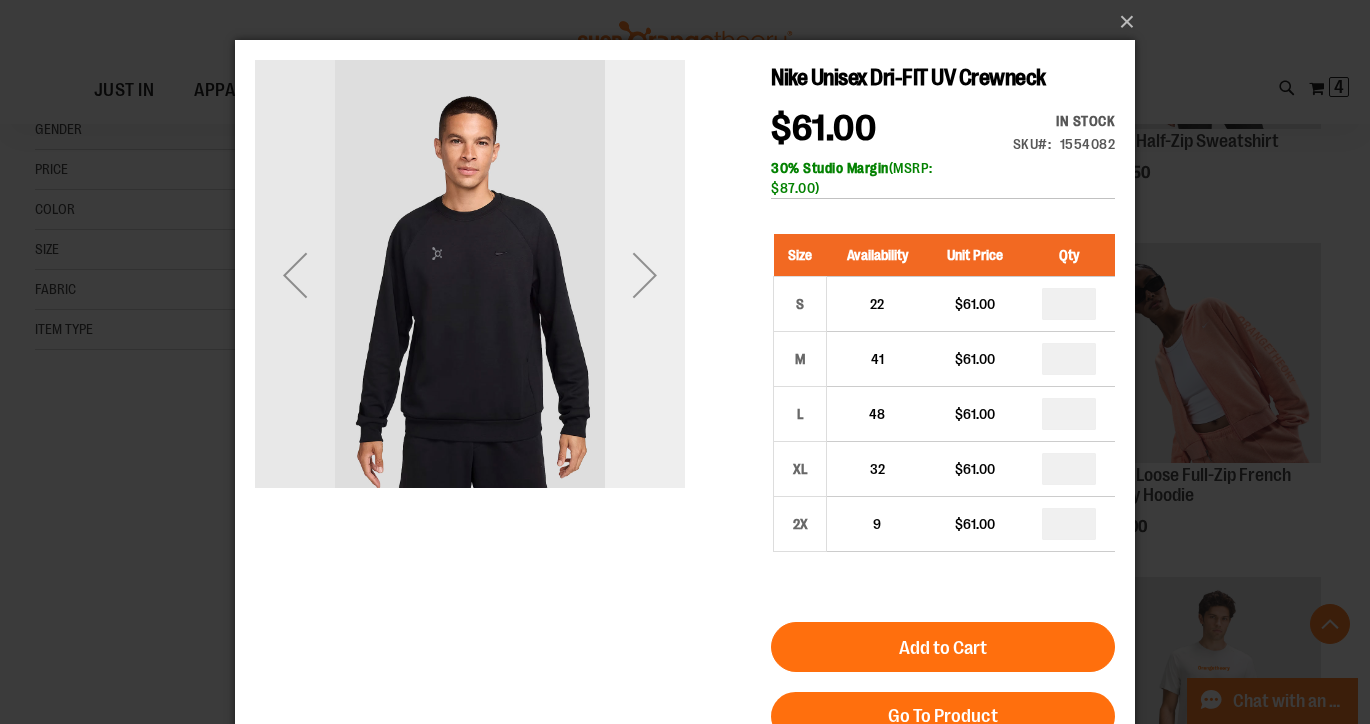 click at bounding box center (645, 275) 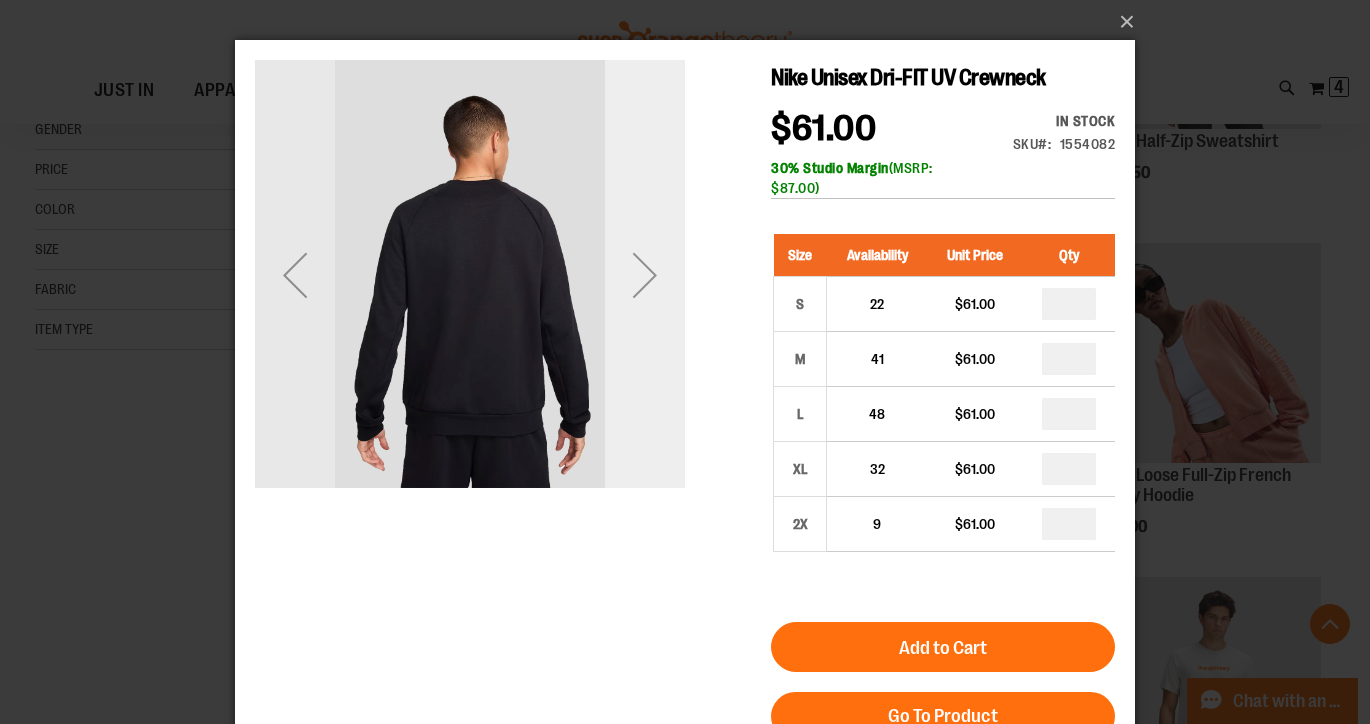 click at bounding box center (645, 275) 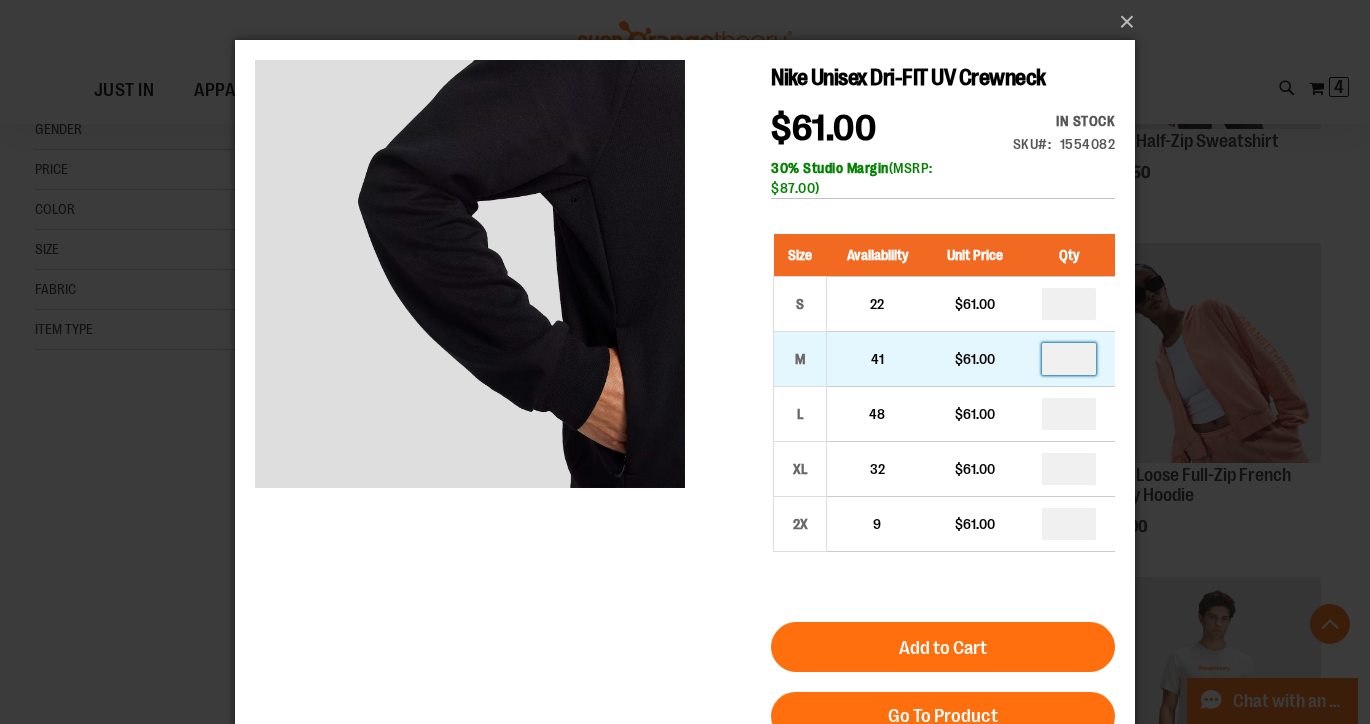 click at bounding box center [1069, 359] 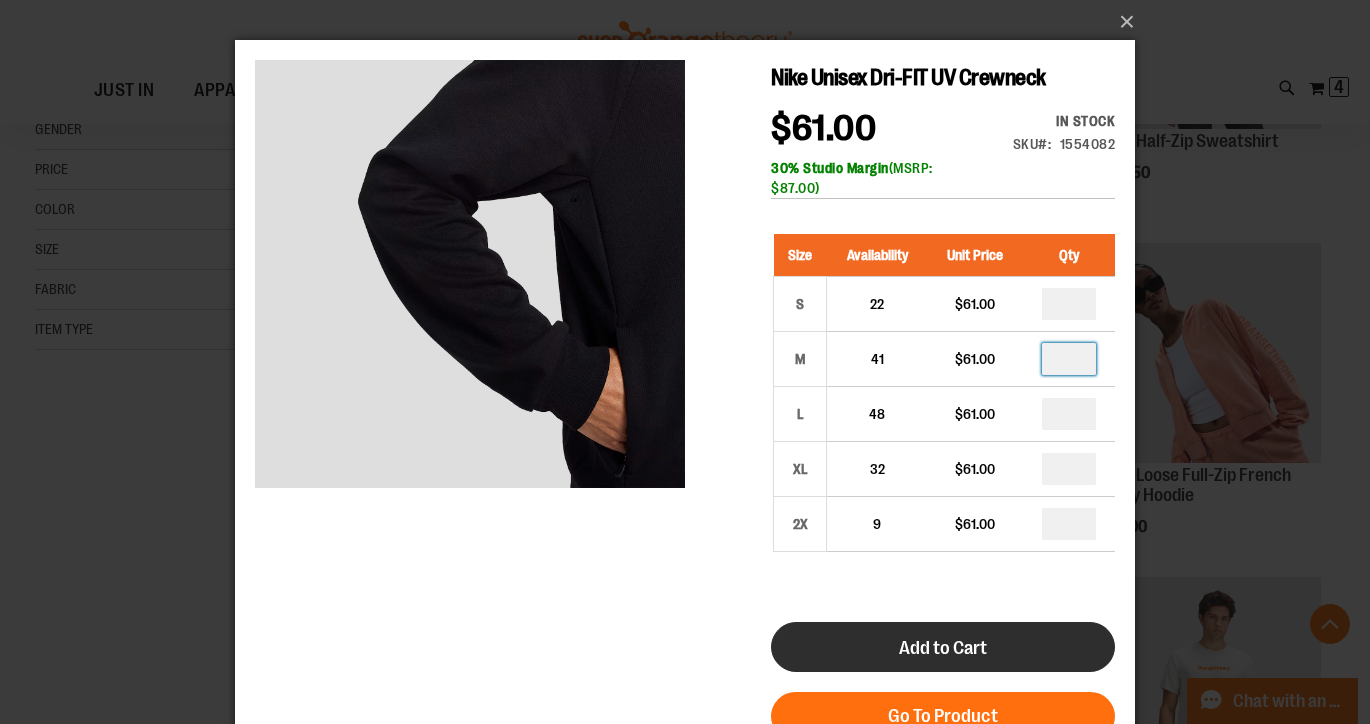 click on "Add to Cart" at bounding box center [943, 648] 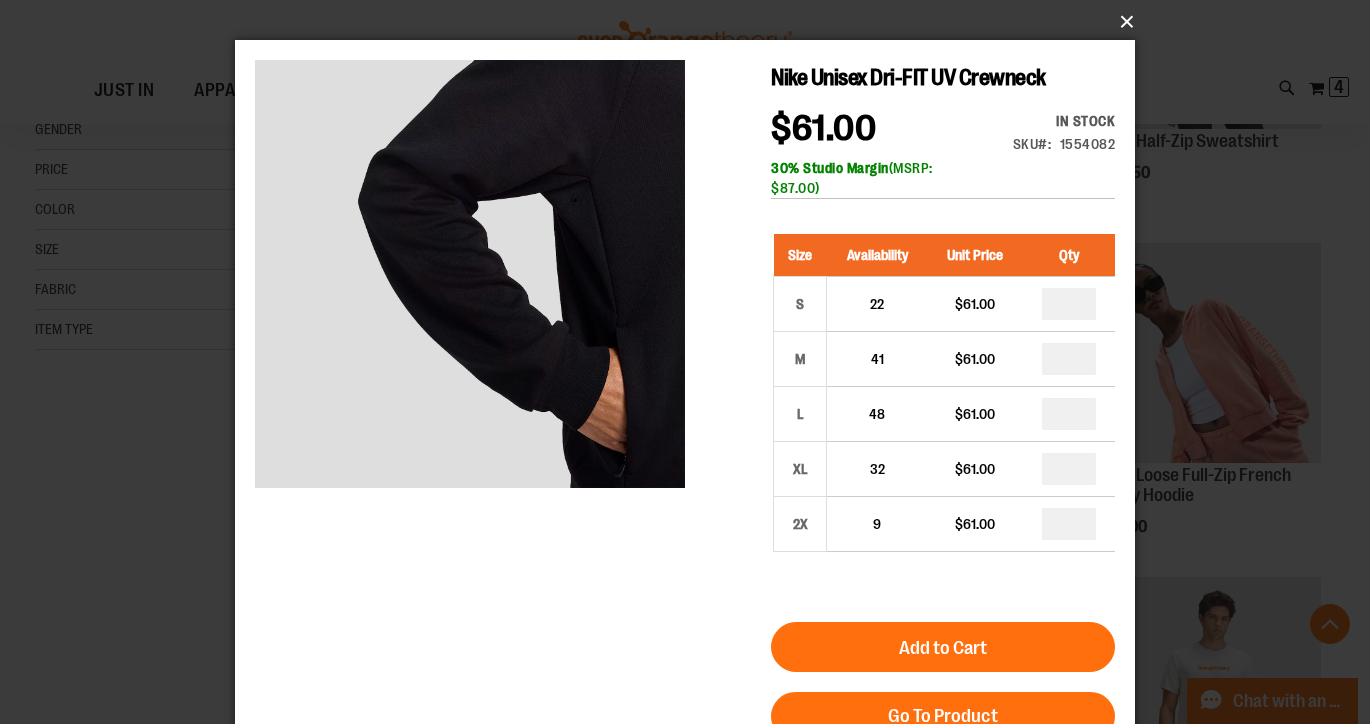 click on "×" at bounding box center (691, 22) 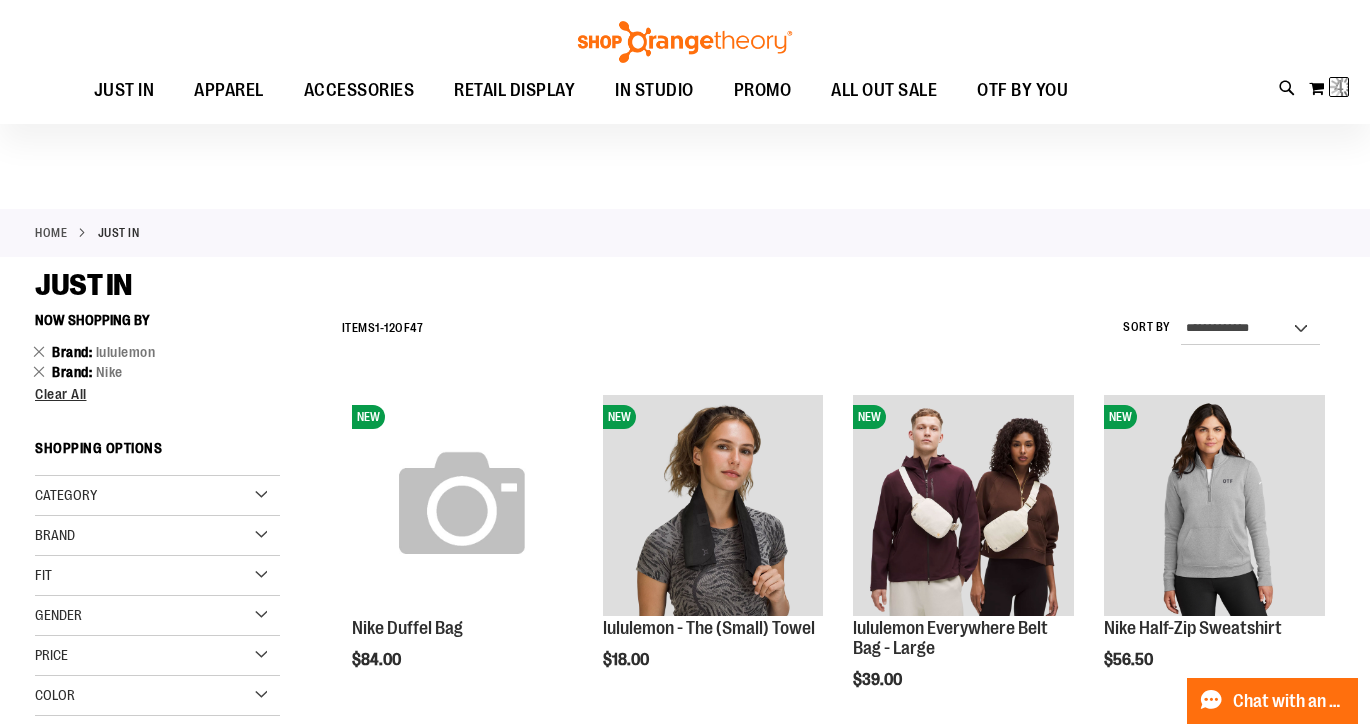 scroll, scrollTop: 0, scrollLeft: 0, axis: both 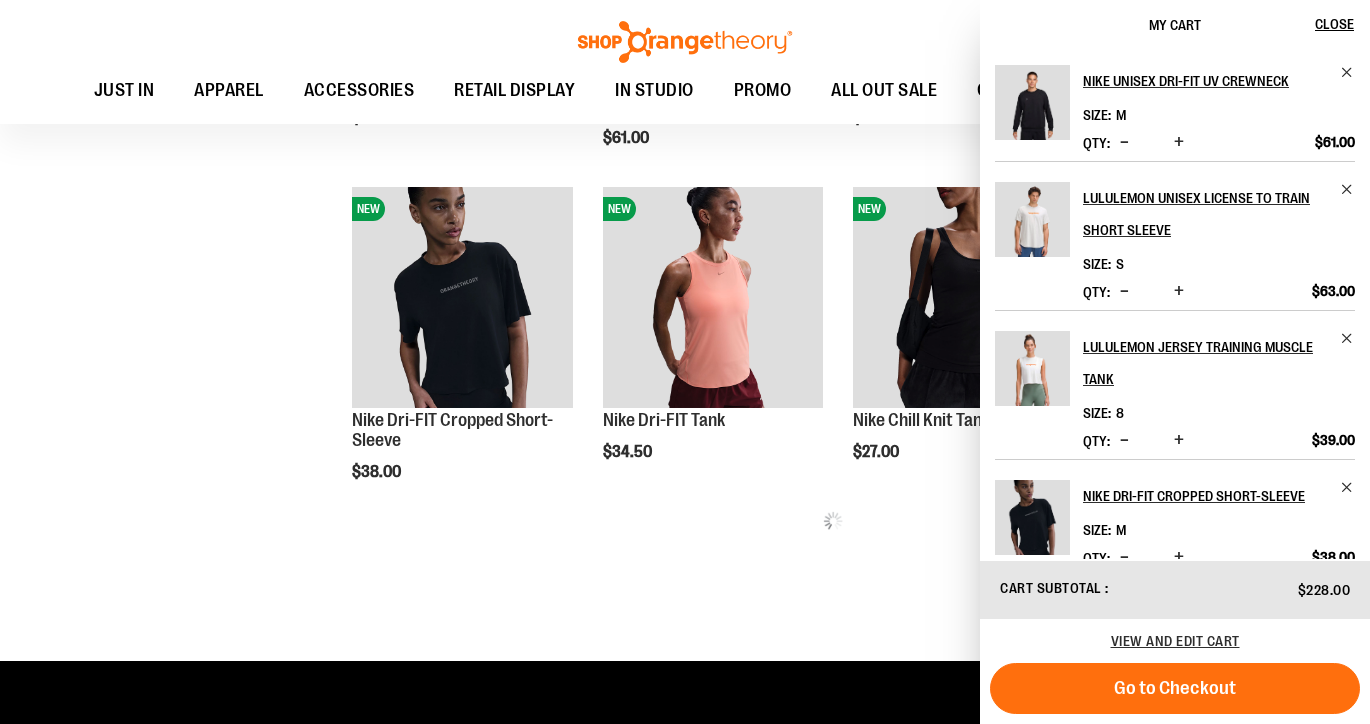 click on "**********" at bounding box center [685, 39] 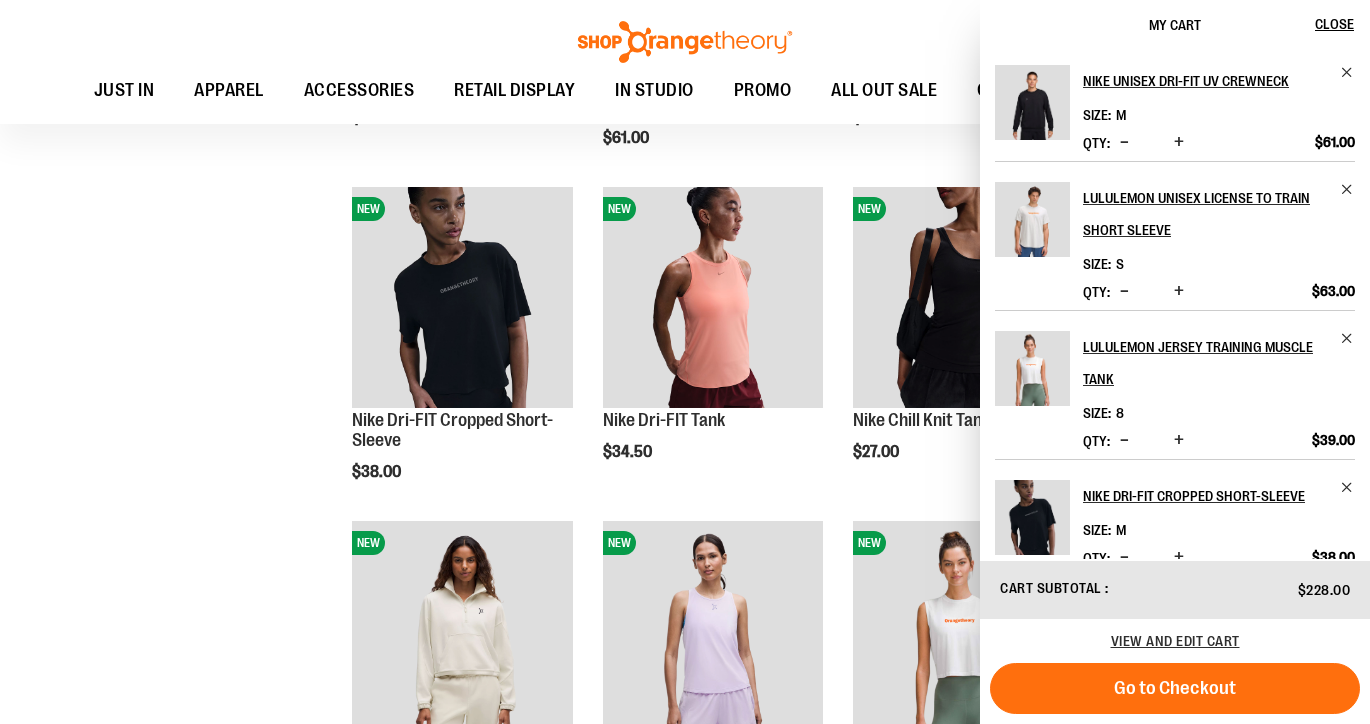 click on "**********" at bounding box center (685, 530) 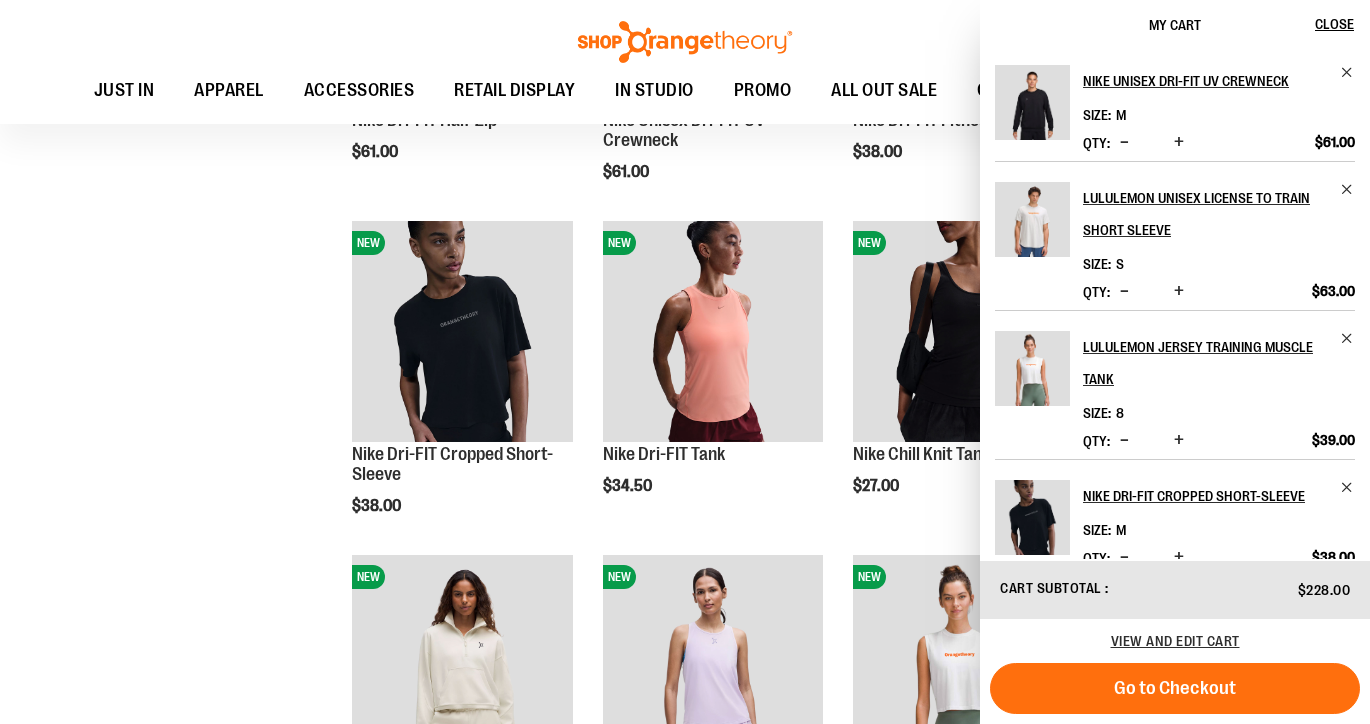 scroll, scrollTop: 843, scrollLeft: 0, axis: vertical 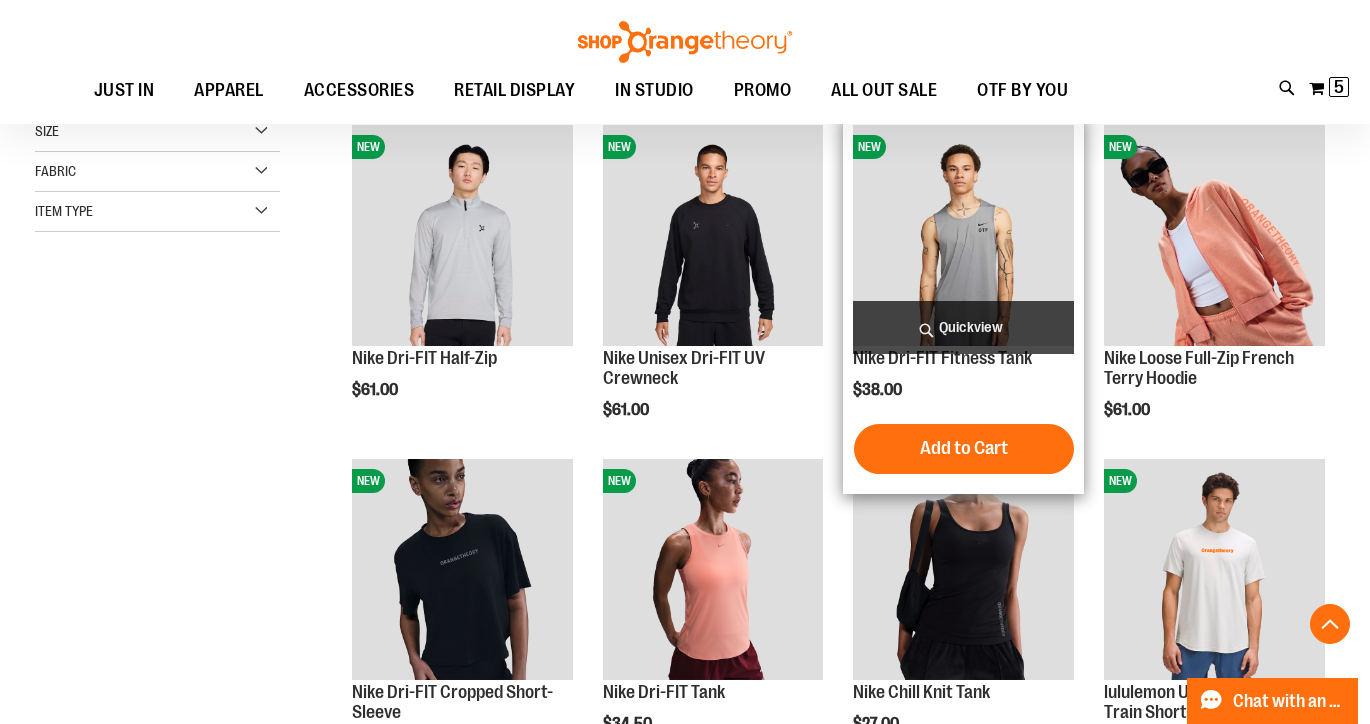 click on "Quickview" at bounding box center [963, 327] 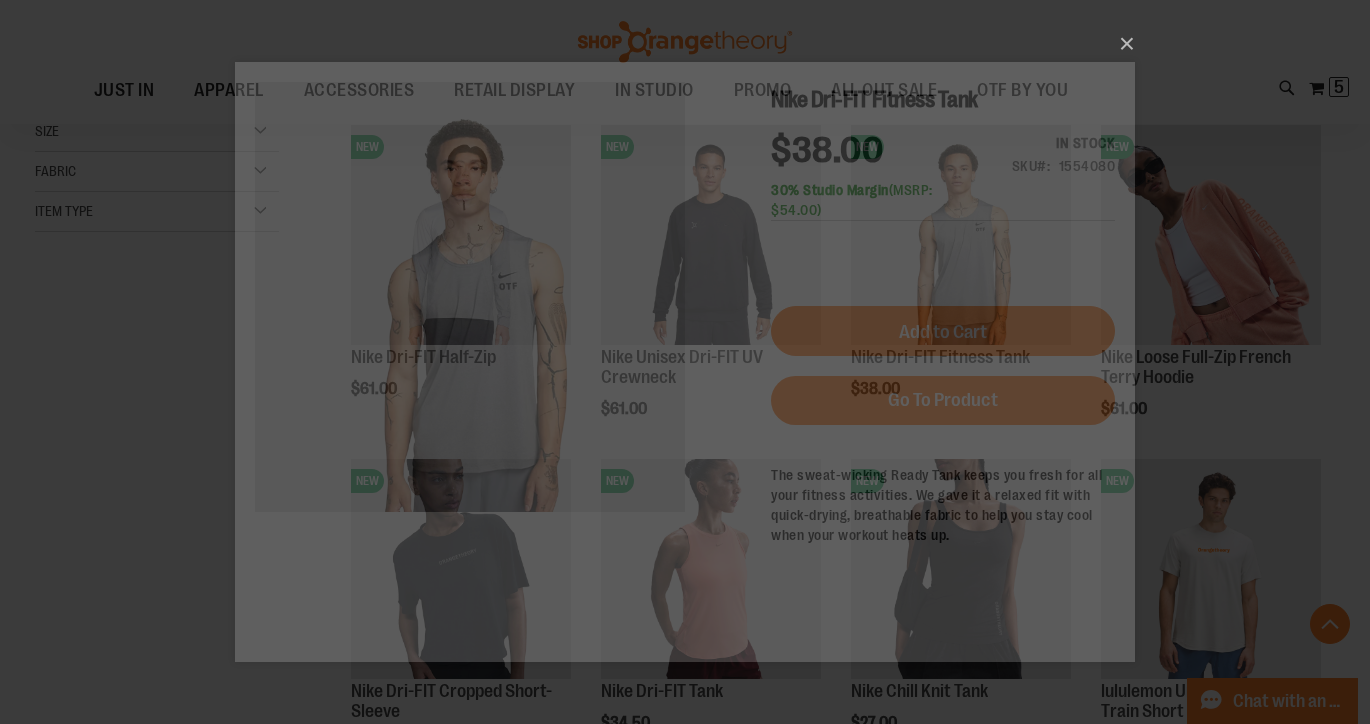 scroll, scrollTop: 0, scrollLeft: 0, axis: both 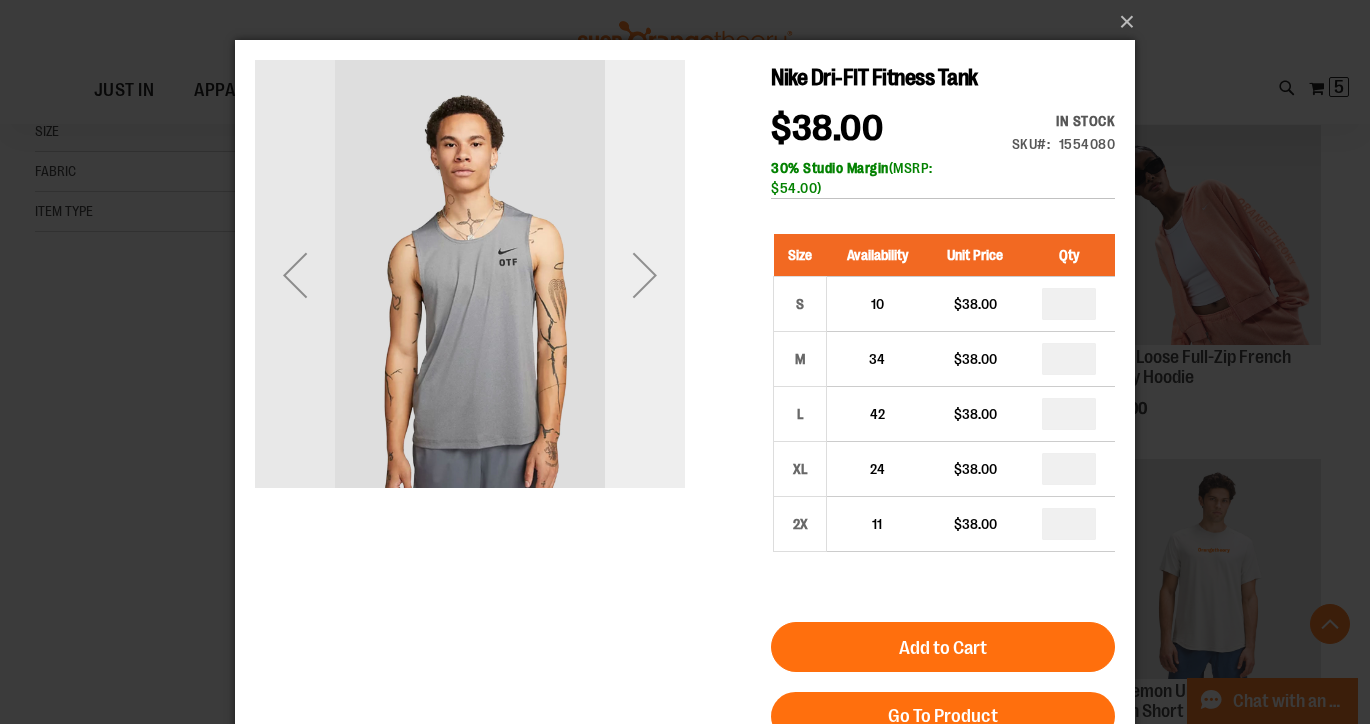 click at bounding box center (645, 275) 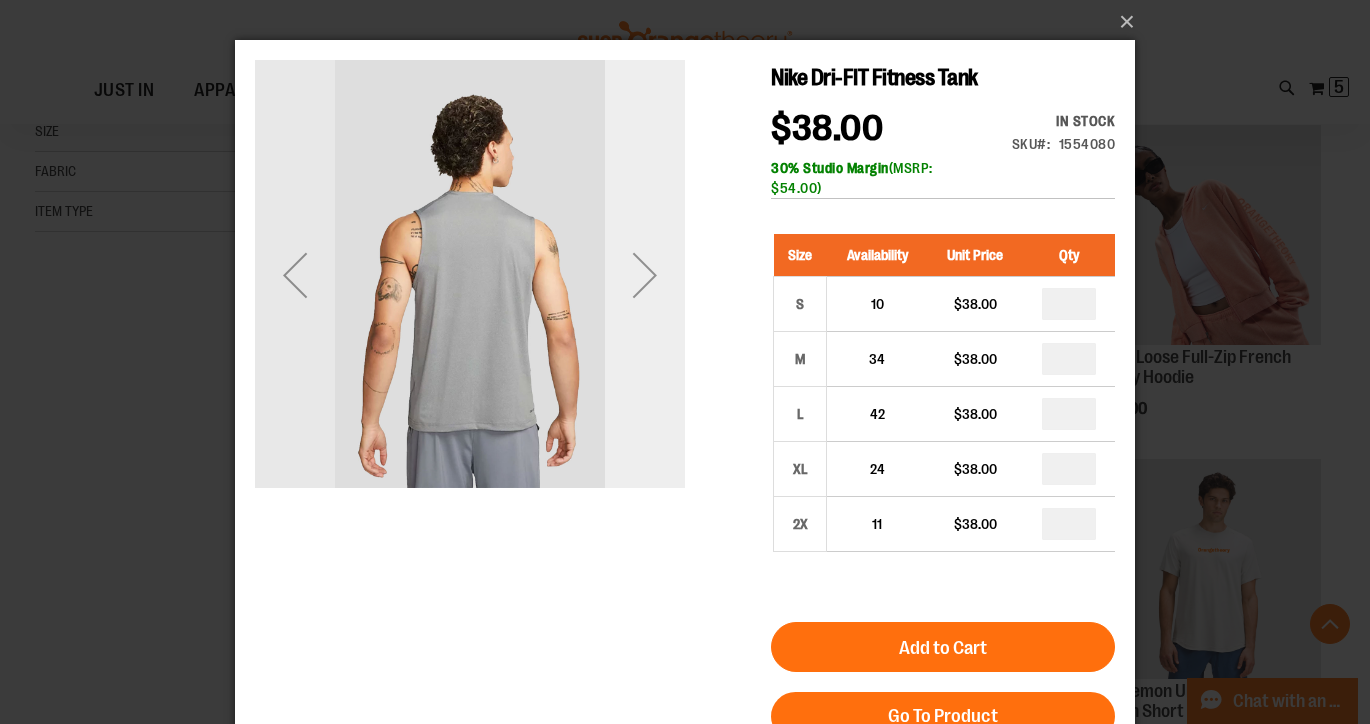 click at bounding box center (645, 275) 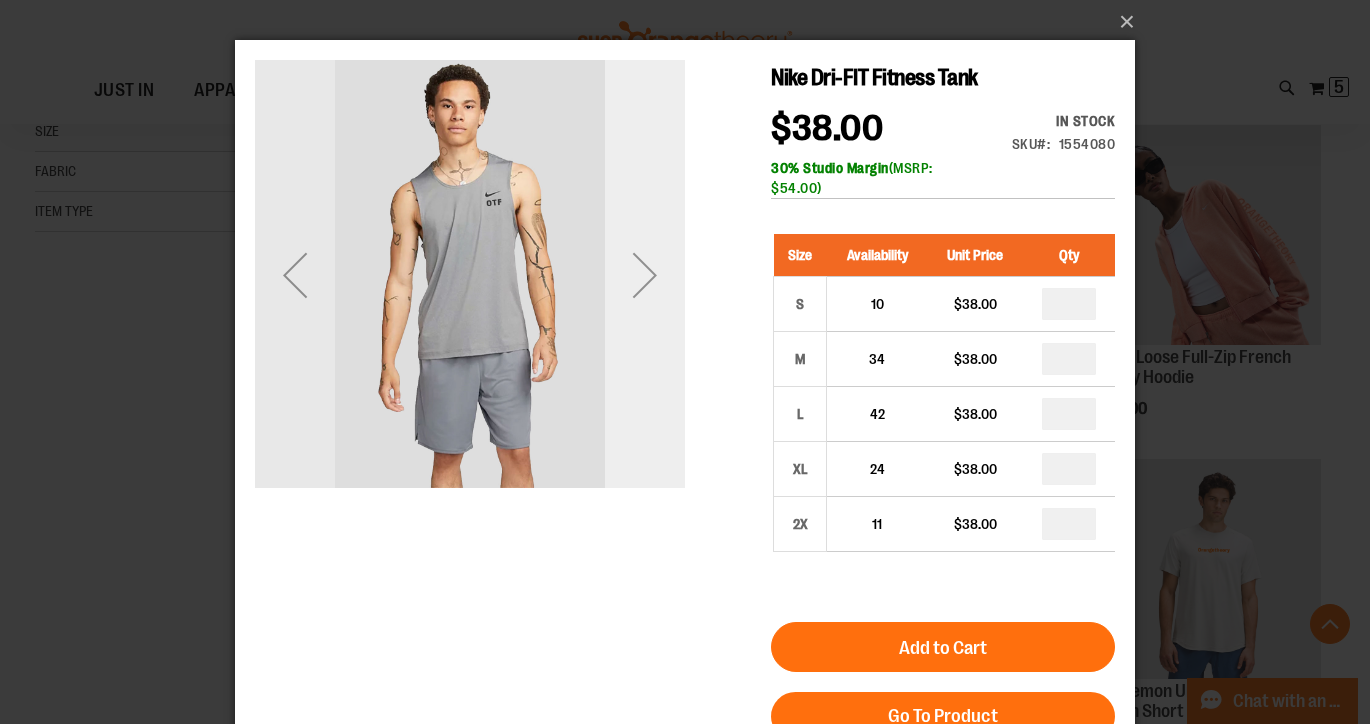 click at bounding box center (645, 275) 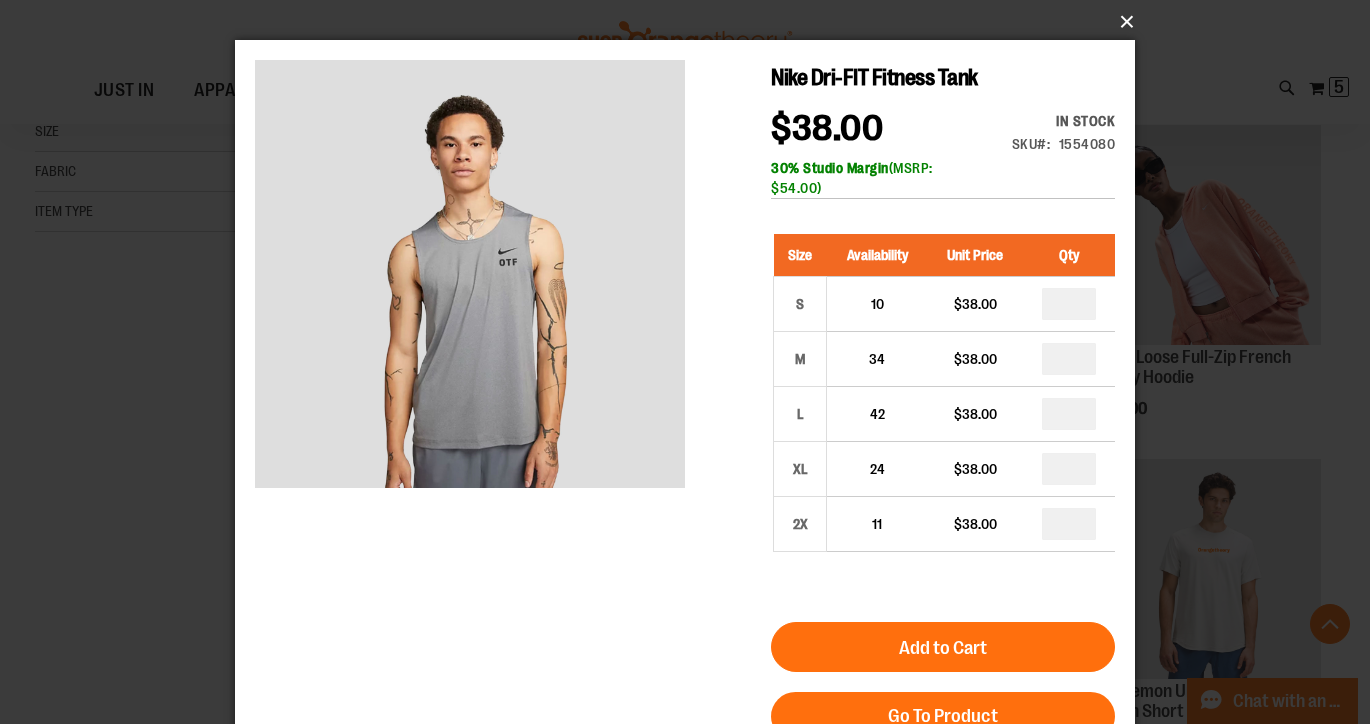 click on "×" at bounding box center [691, 22] 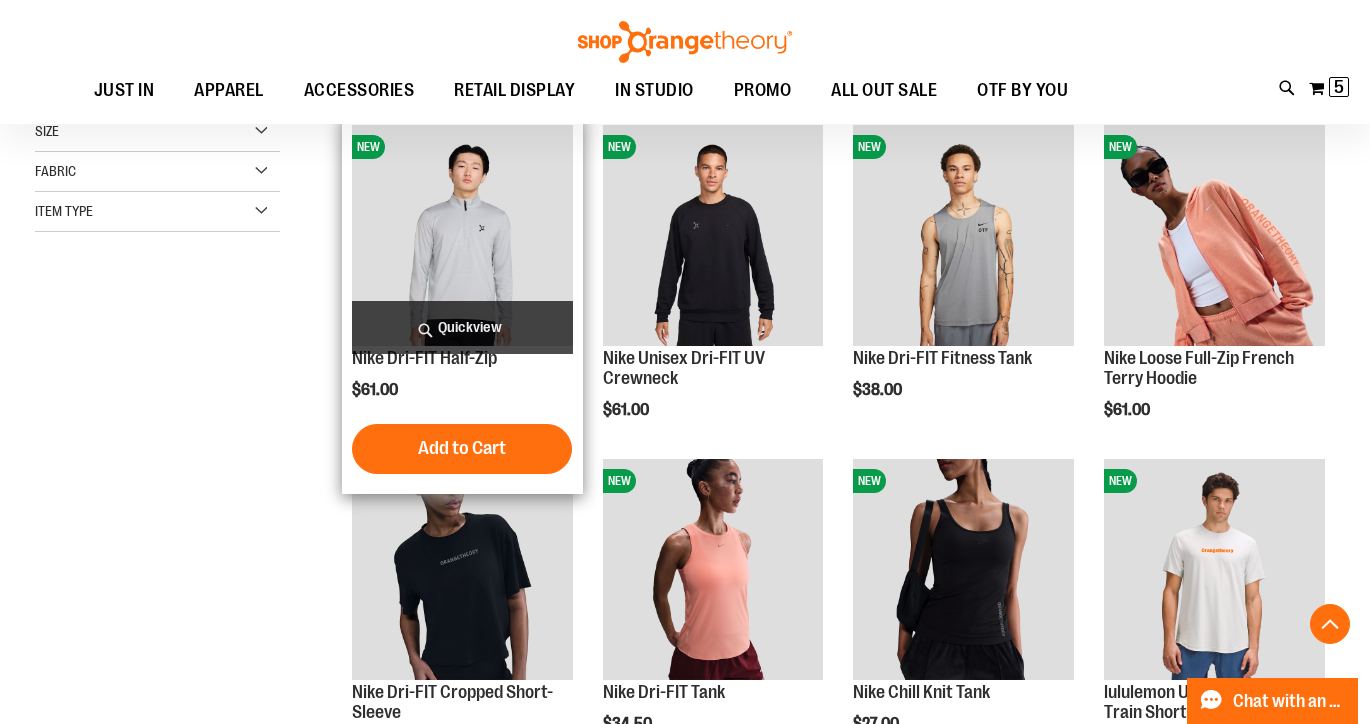 click on "Quickview" at bounding box center [462, 327] 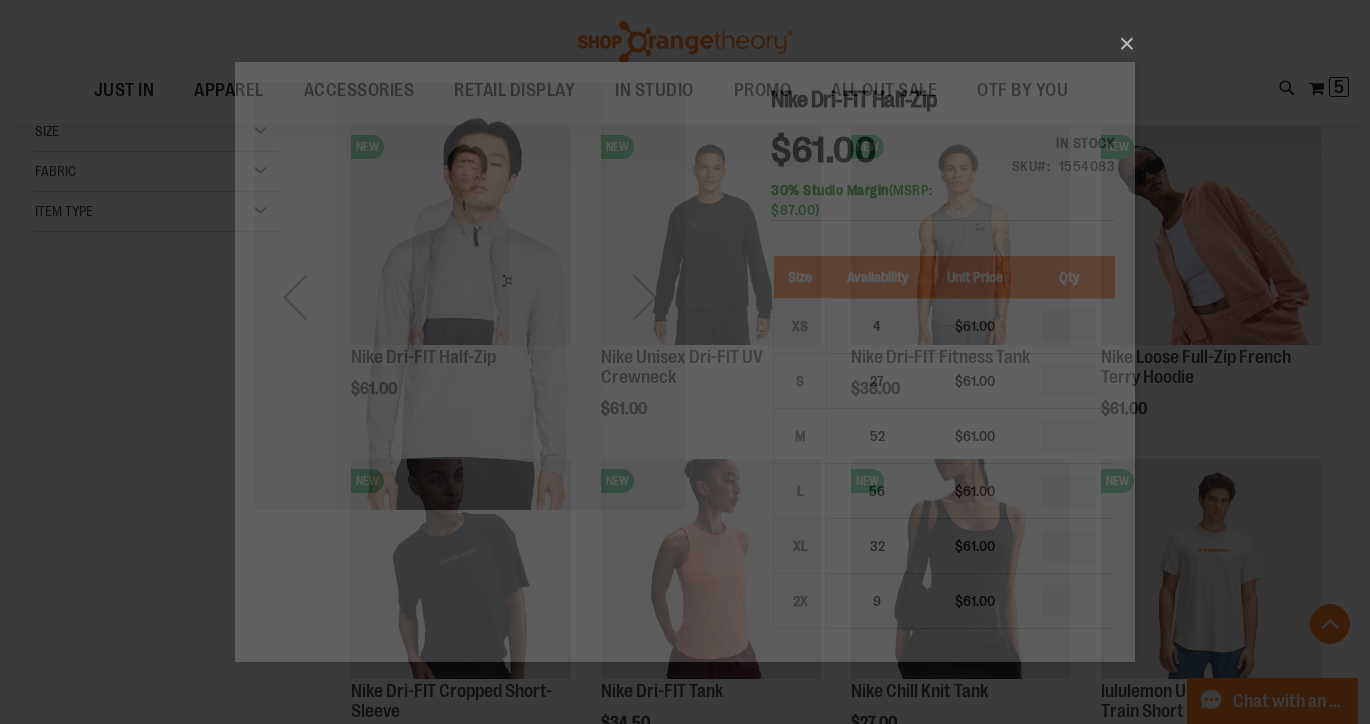 scroll, scrollTop: 0, scrollLeft: 0, axis: both 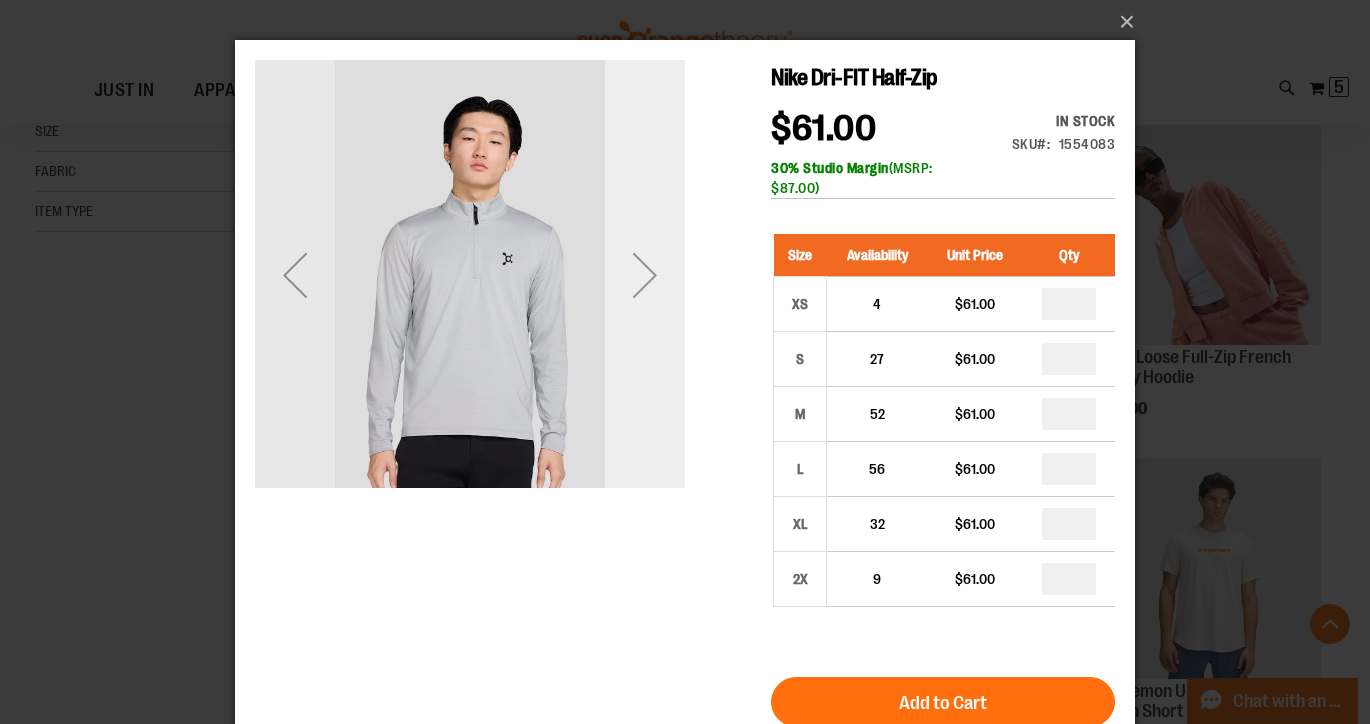 click at bounding box center [645, 275] 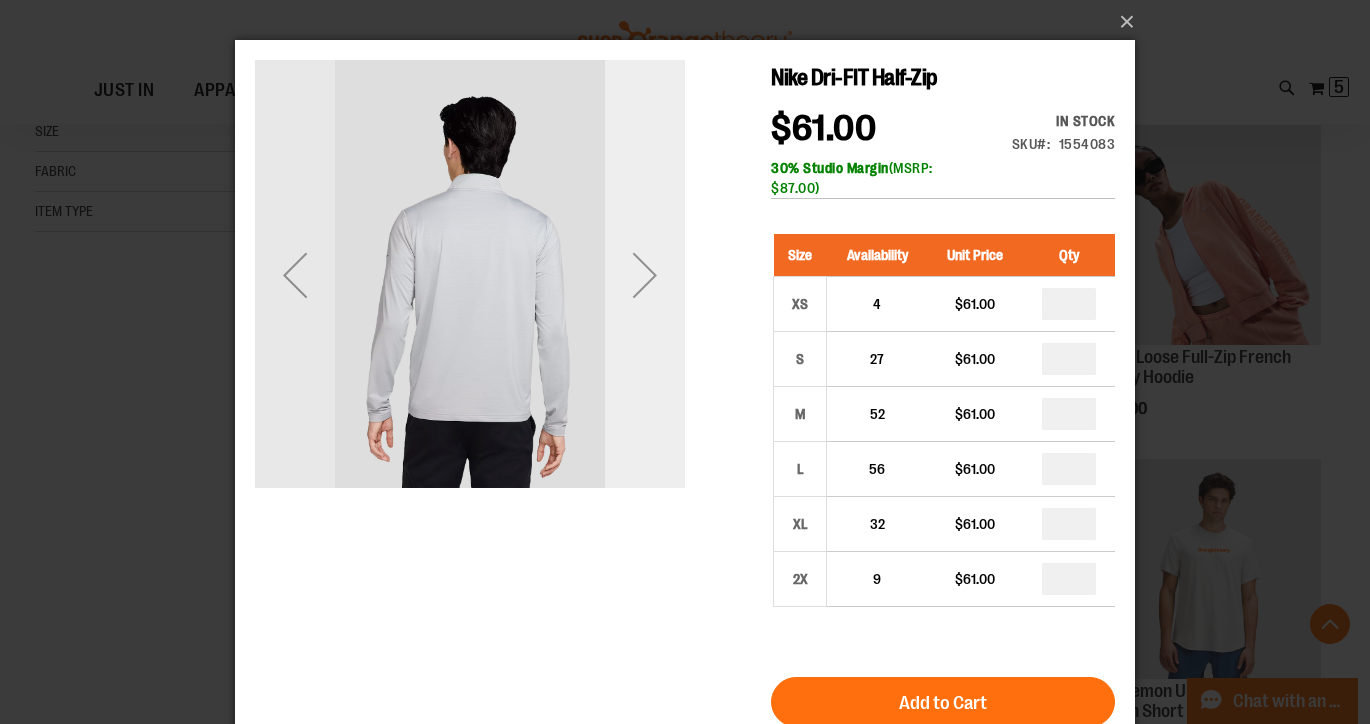 click at bounding box center (645, 275) 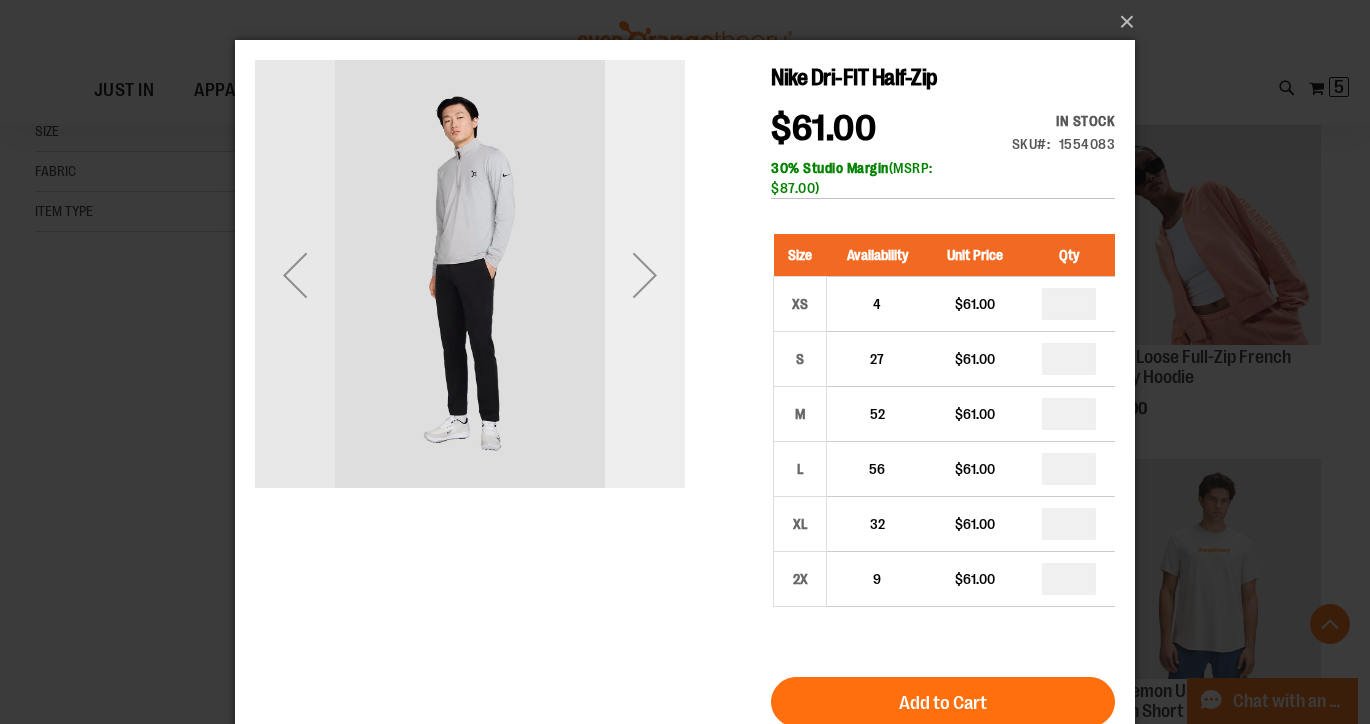 click at bounding box center [645, 275] 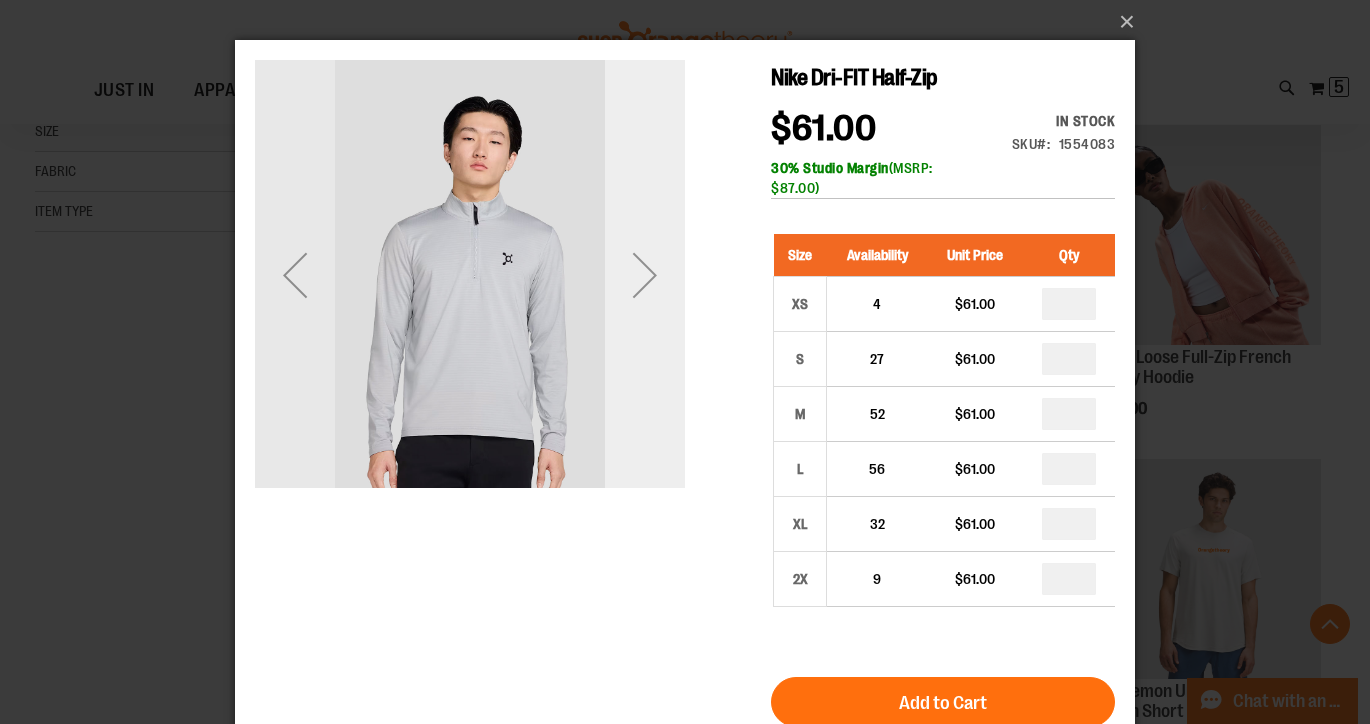 click at bounding box center [645, 275] 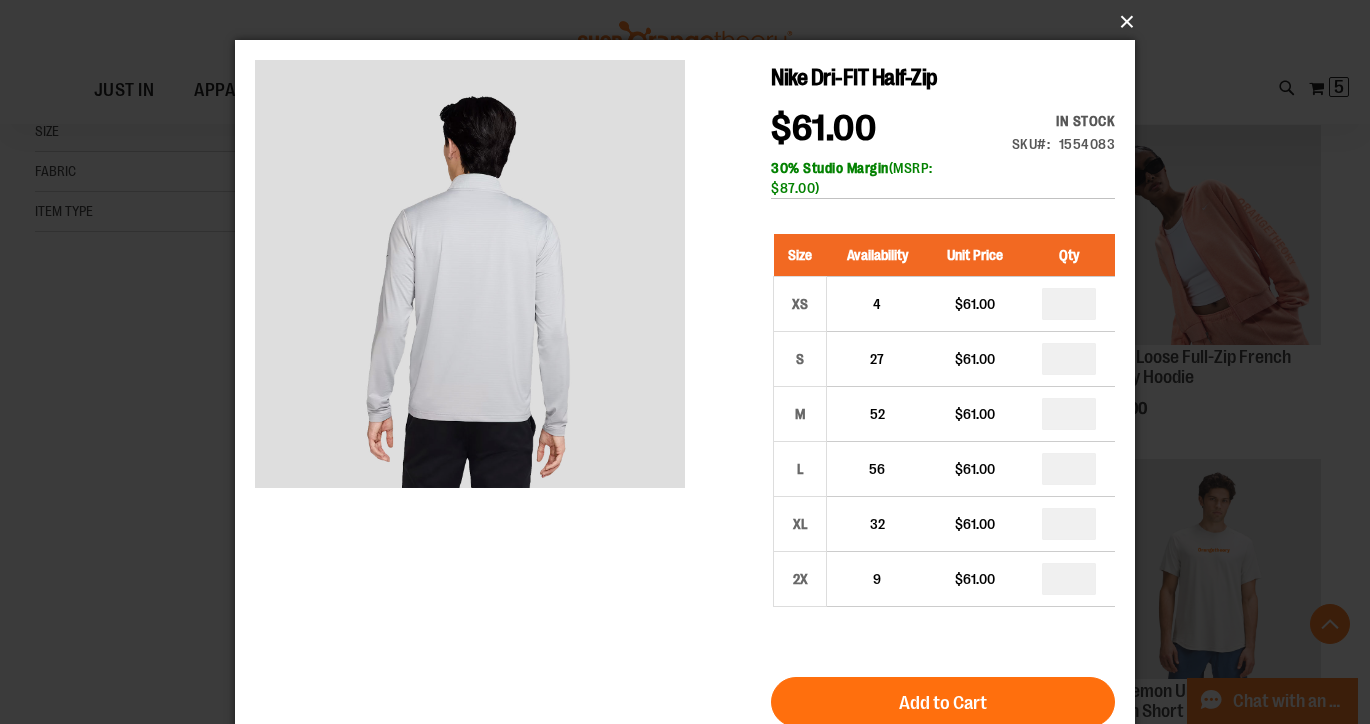 click on "×" at bounding box center [691, 22] 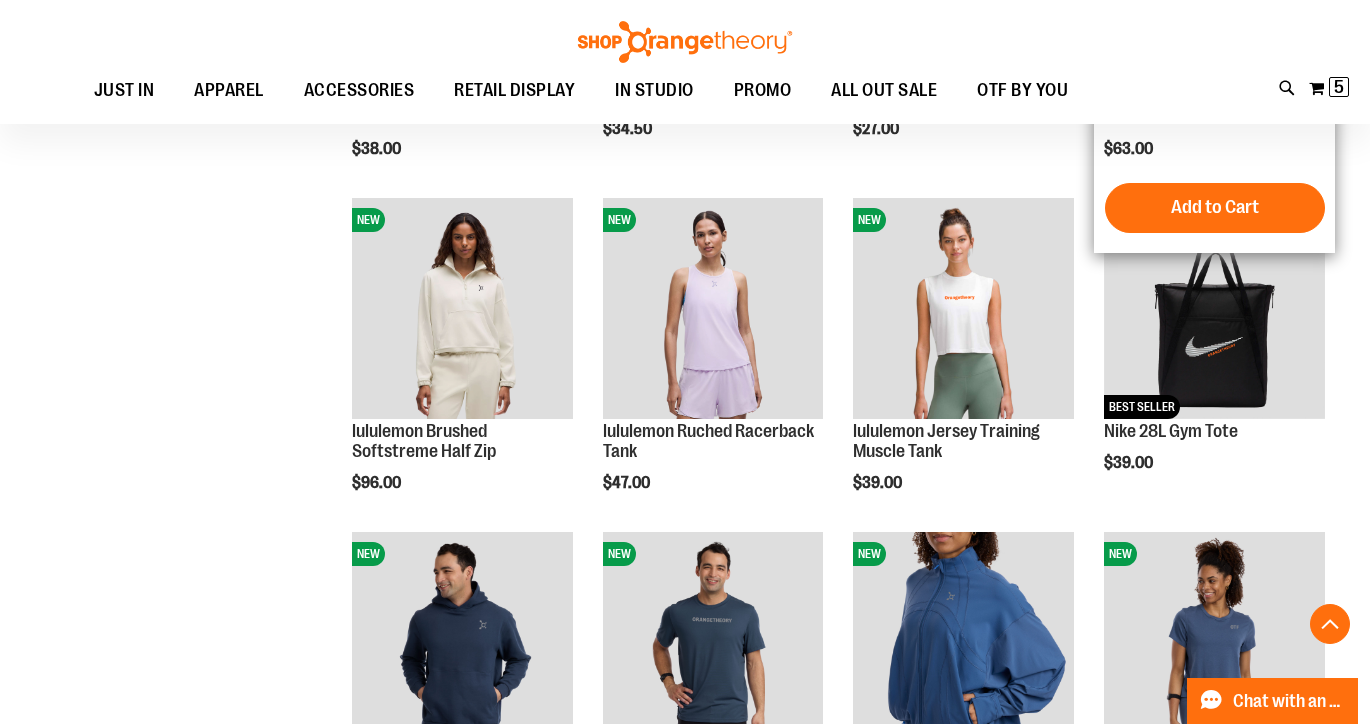 scroll, scrollTop: 1208, scrollLeft: 0, axis: vertical 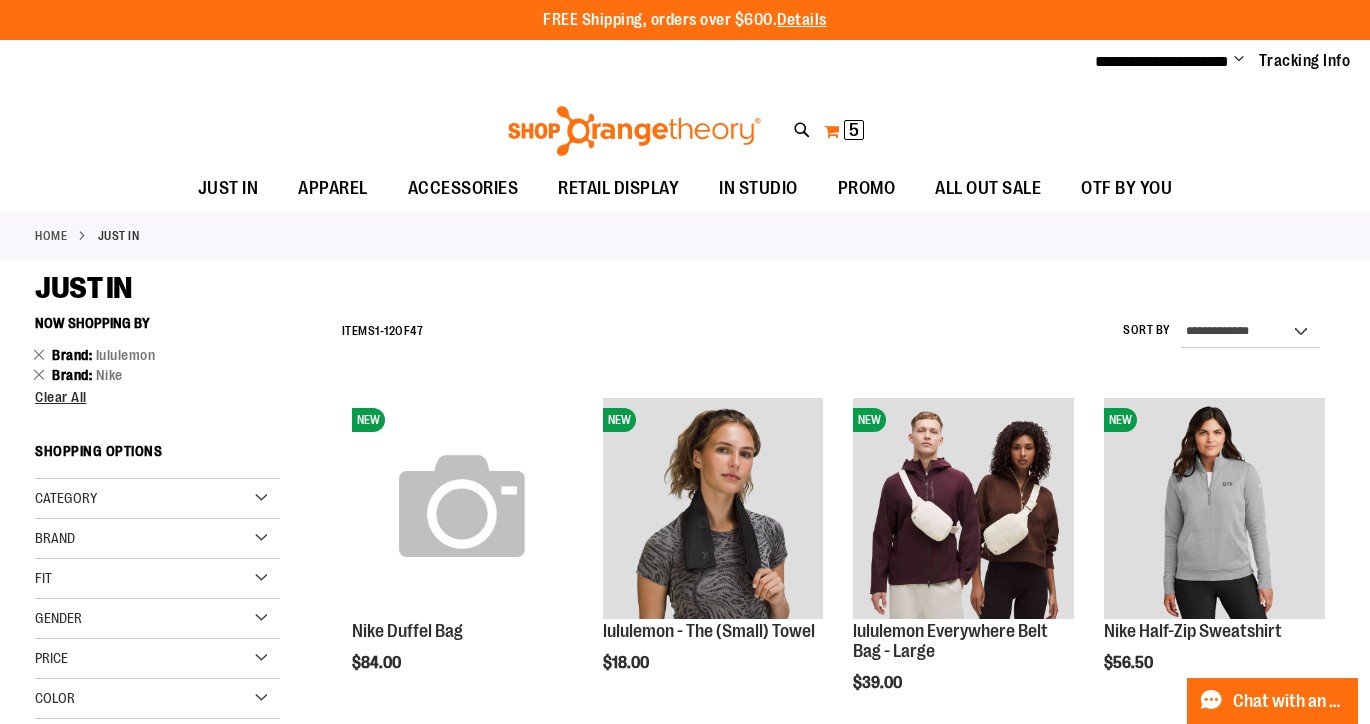 click on "5" at bounding box center (854, 130) 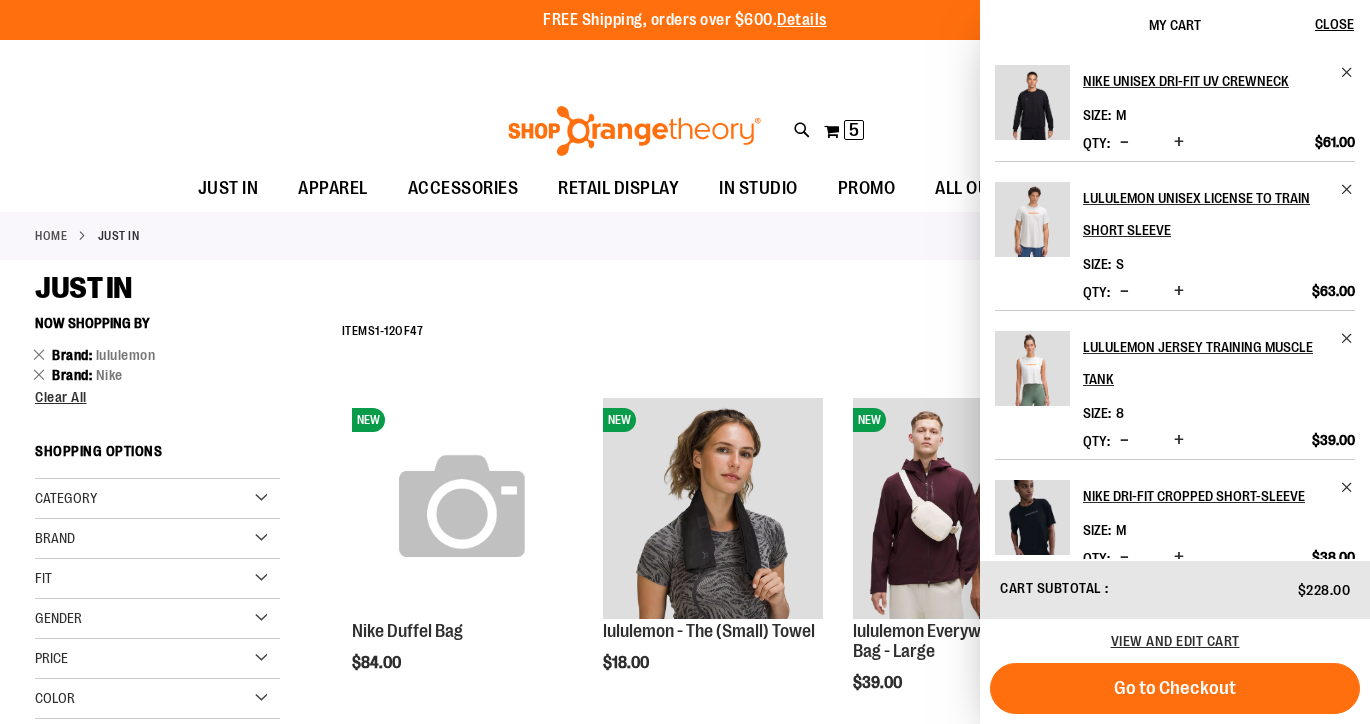 scroll, scrollTop: 0, scrollLeft: 0, axis: both 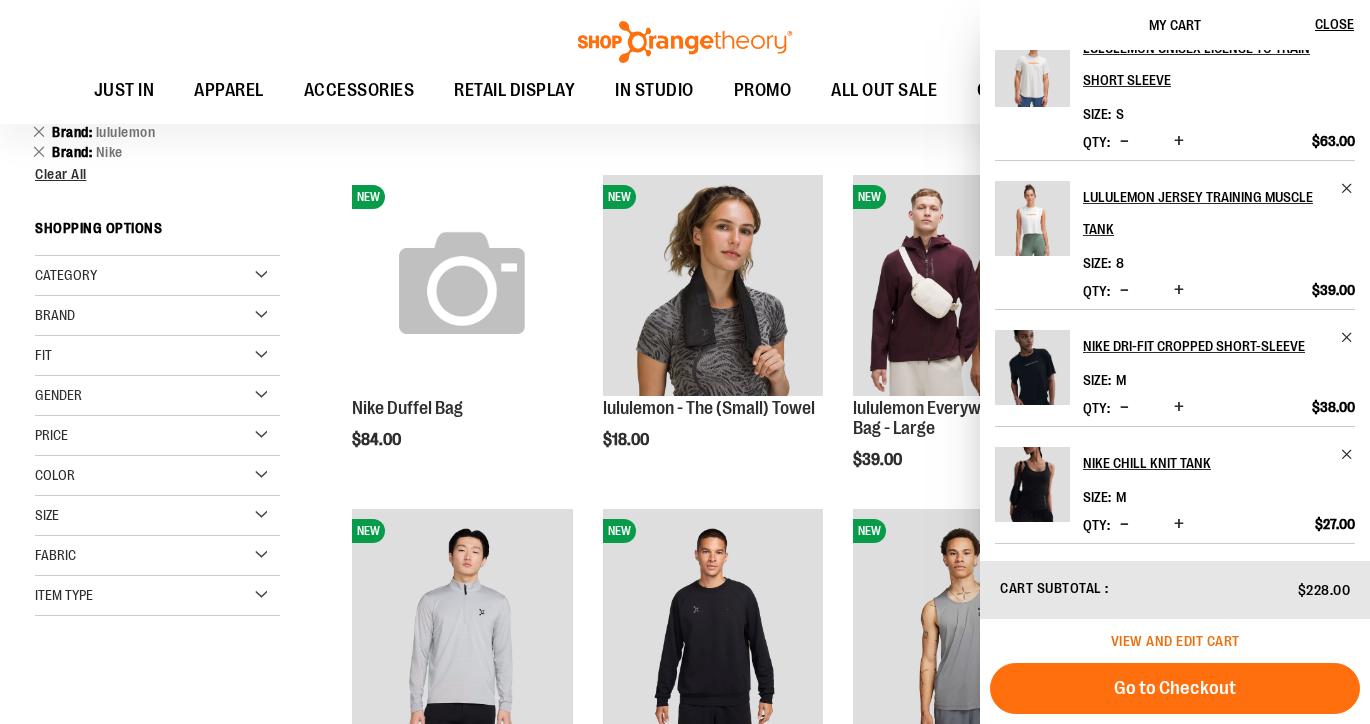click on "View and edit cart" at bounding box center [1175, 641] 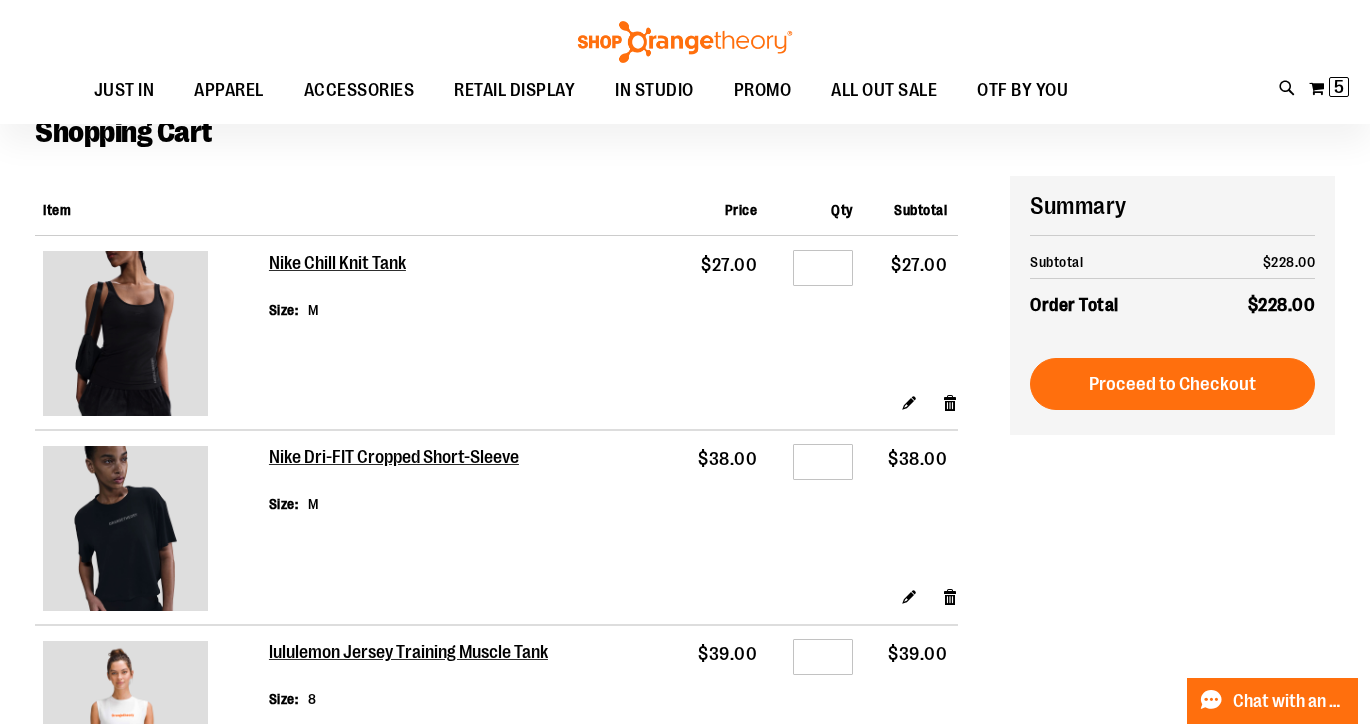 scroll, scrollTop: 107, scrollLeft: 0, axis: vertical 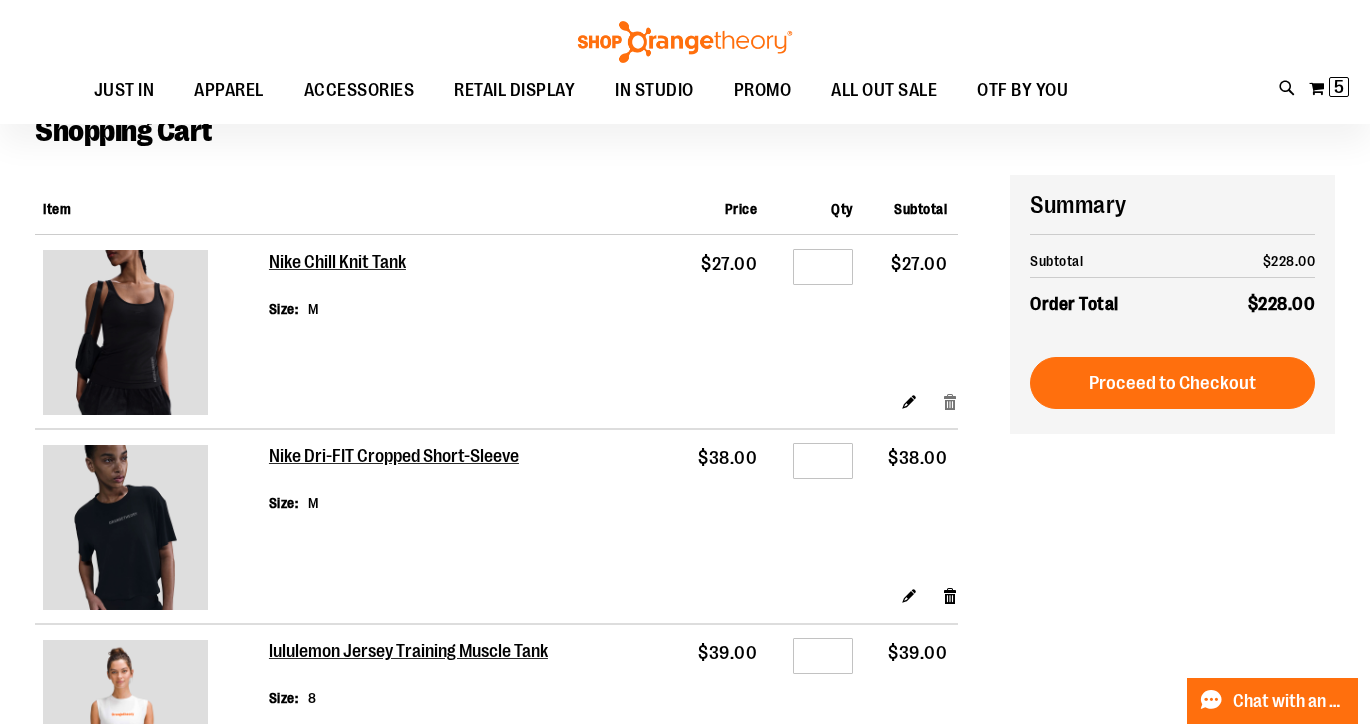 click on "Remove item" at bounding box center (950, 400) 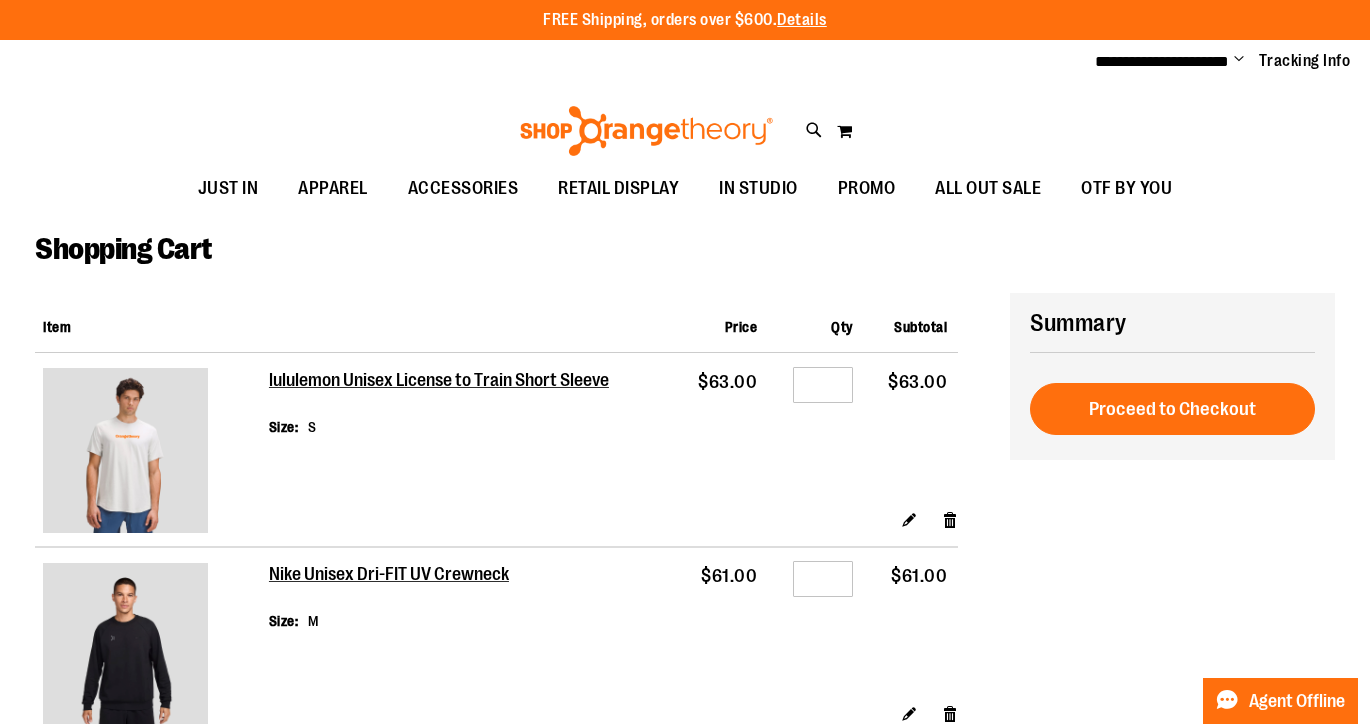 scroll, scrollTop: 0, scrollLeft: 0, axis: both 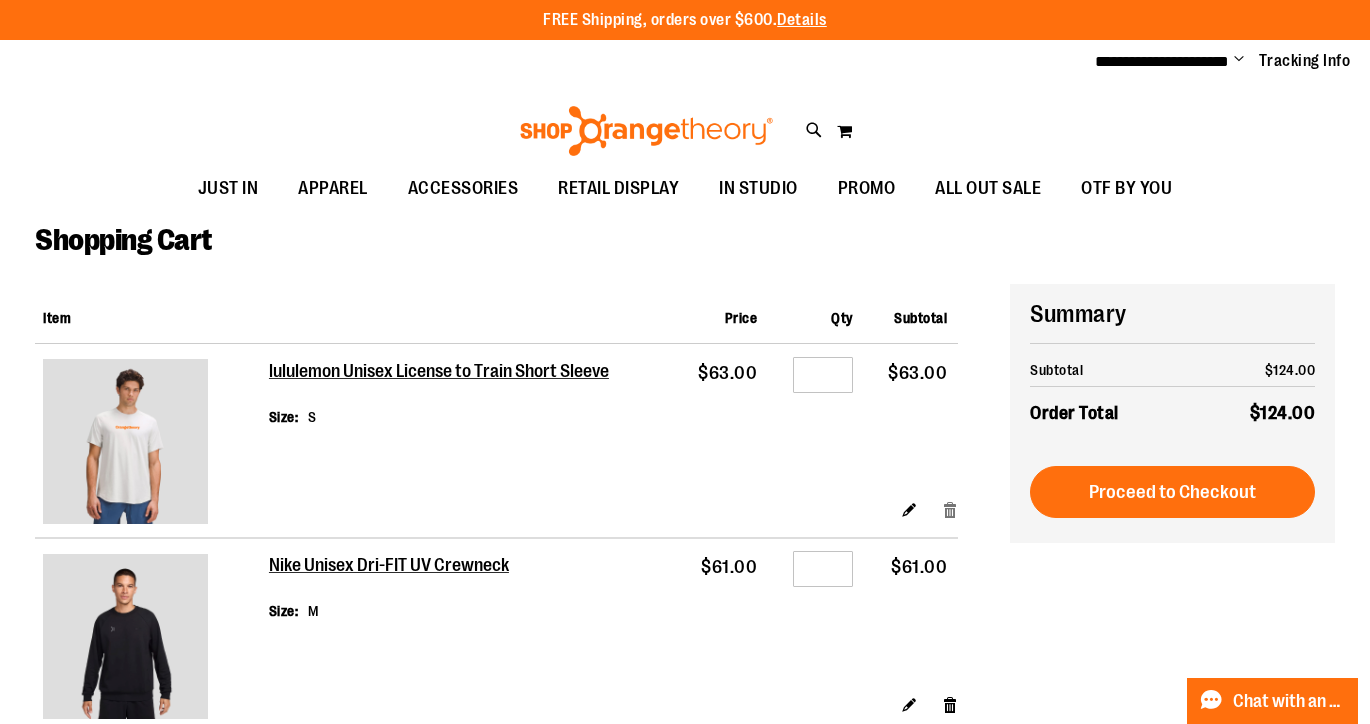 click on "Remove item" at bounding box center [950, 509] 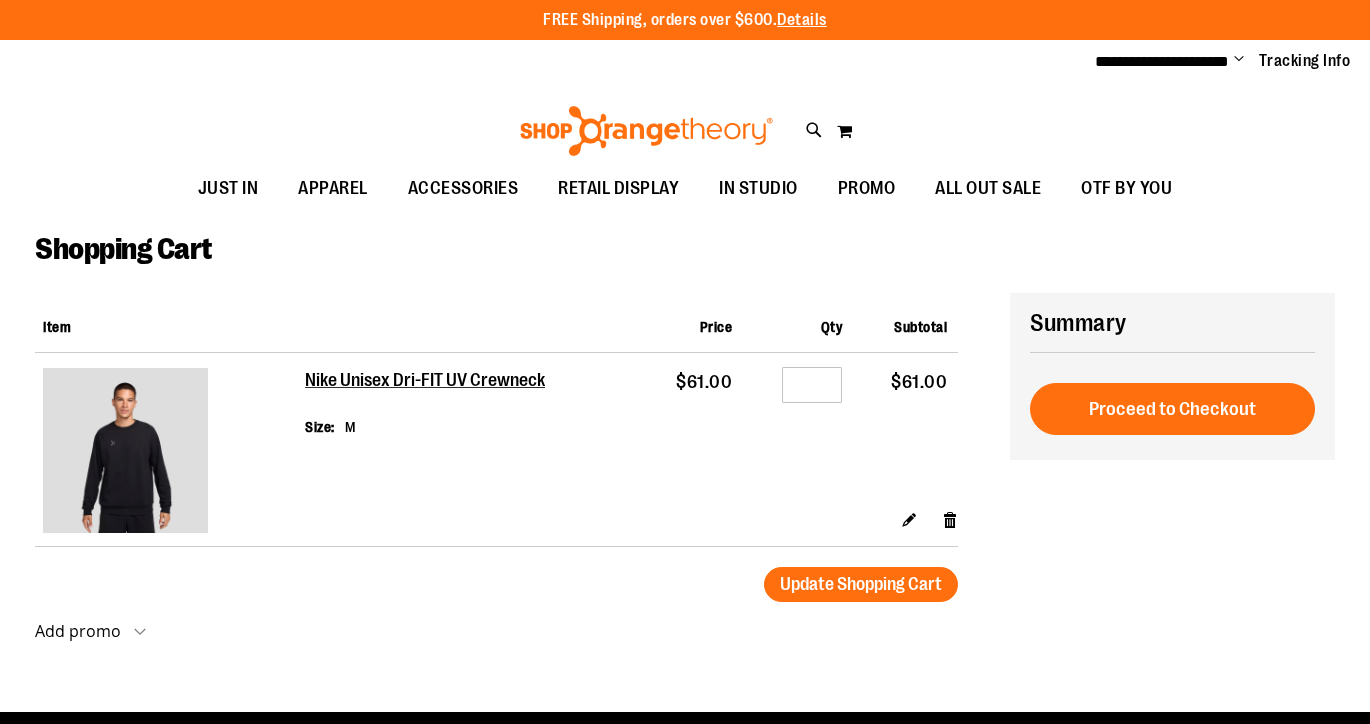 scroll, scrollTop: 0, scrollLeft: 0, axis: both 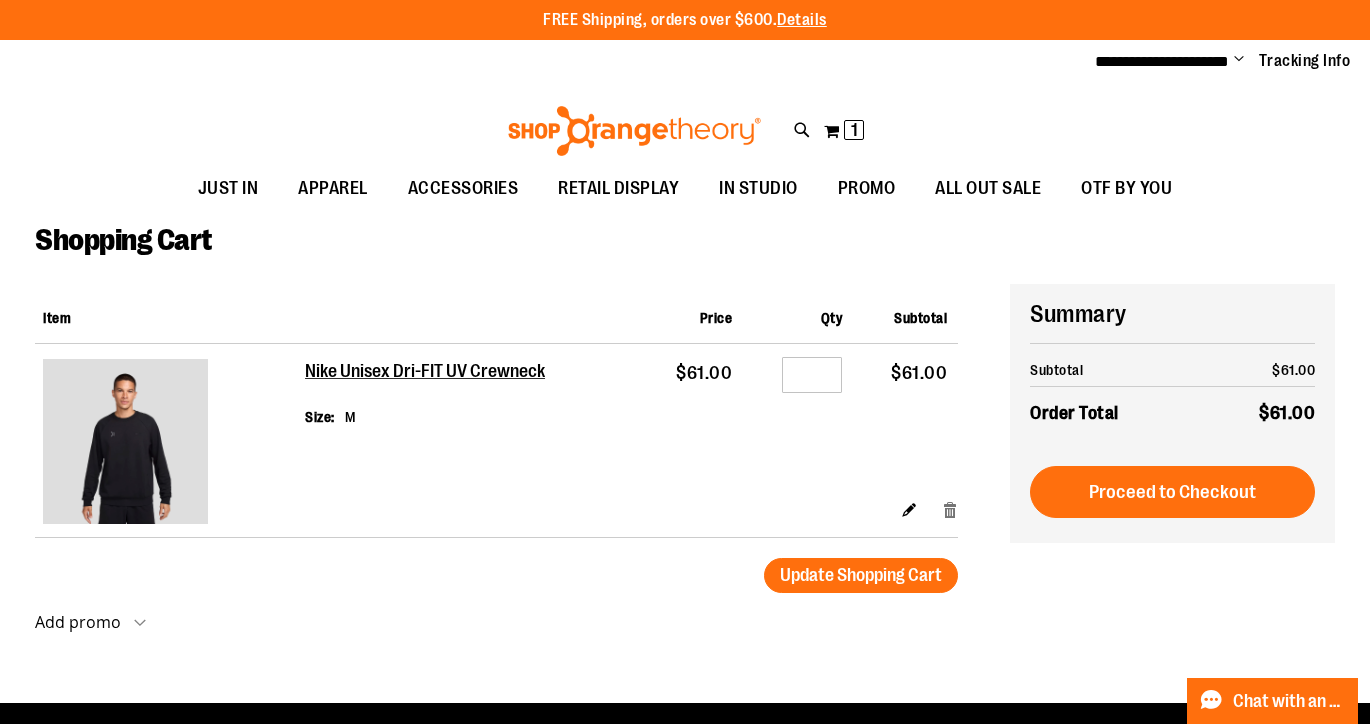 click on "Remove item" at bounding box center (950, 509) 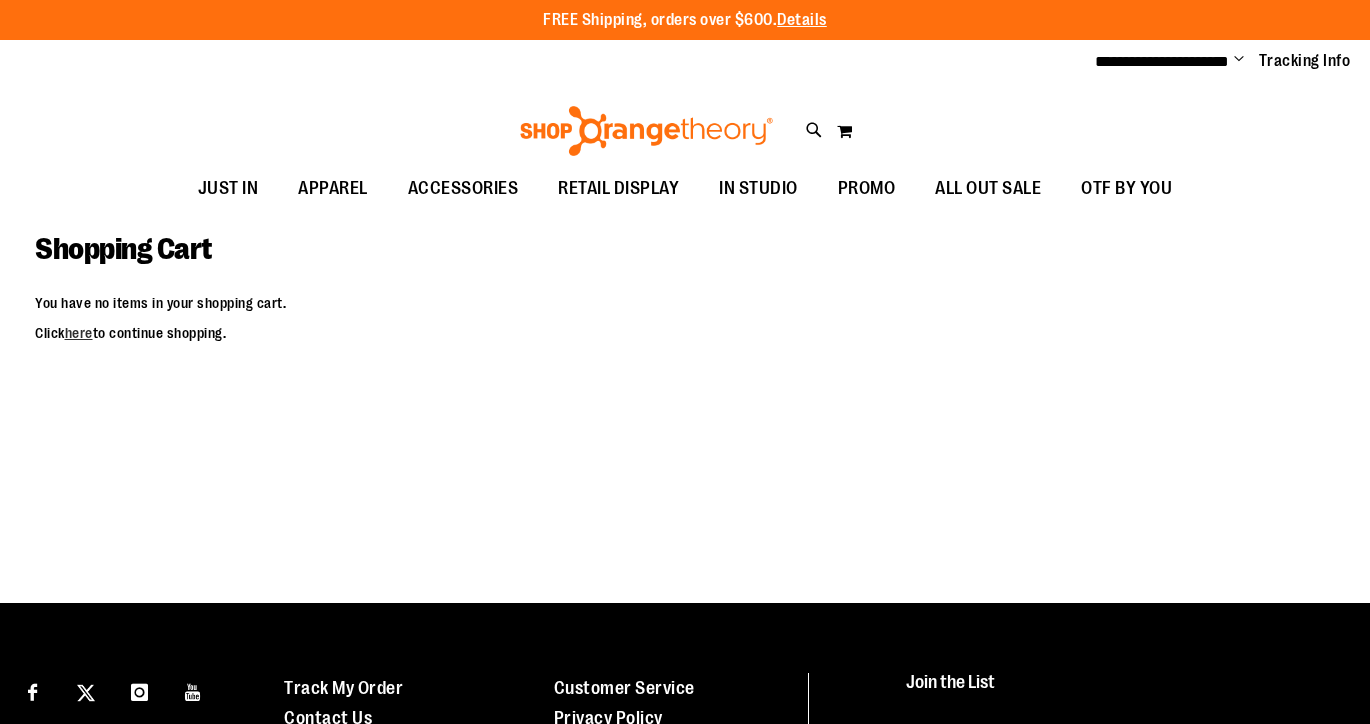 scroll, scrollTop: 0, scrollLeft: 0, axis: both 